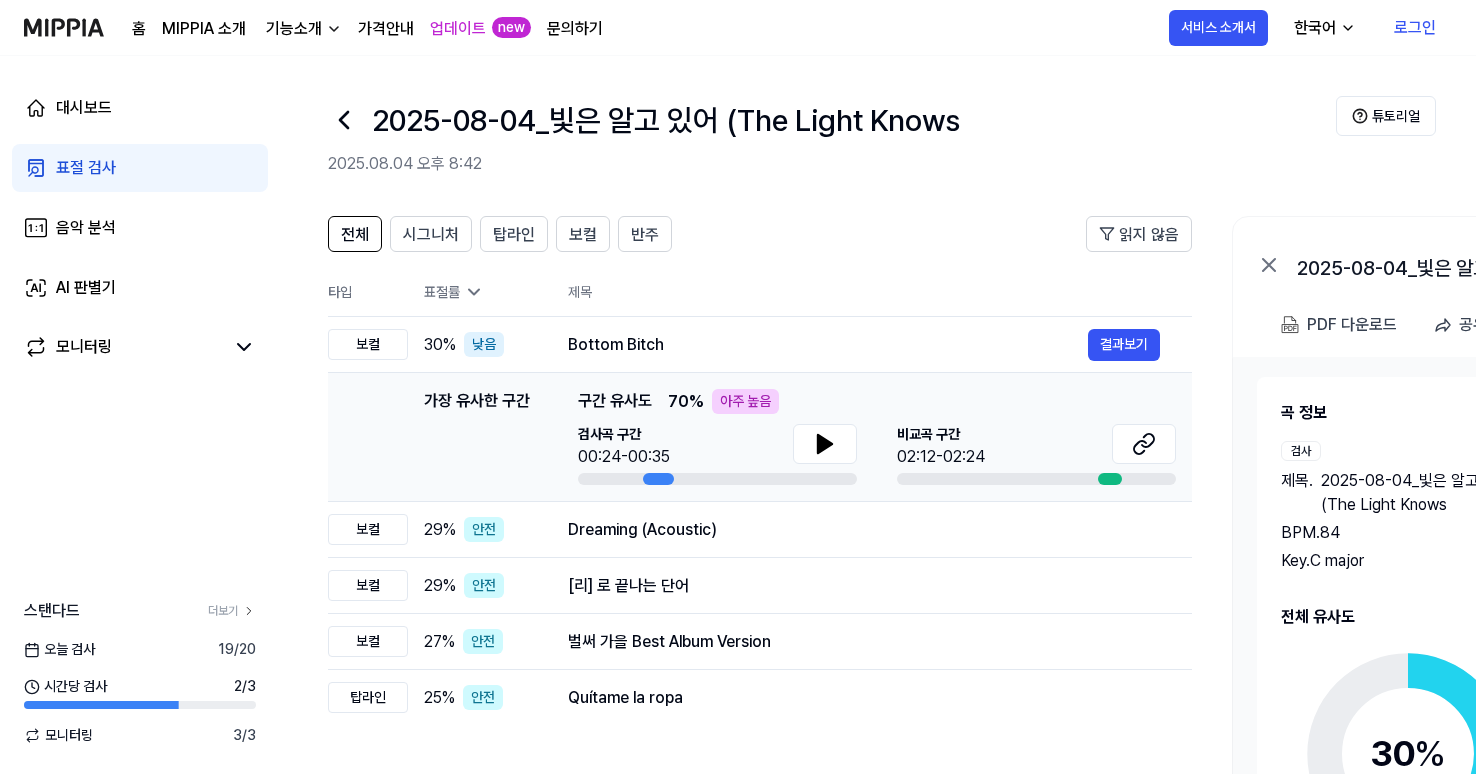 scroll, scrollTop: 0, scrollLeft: 0, axis: both 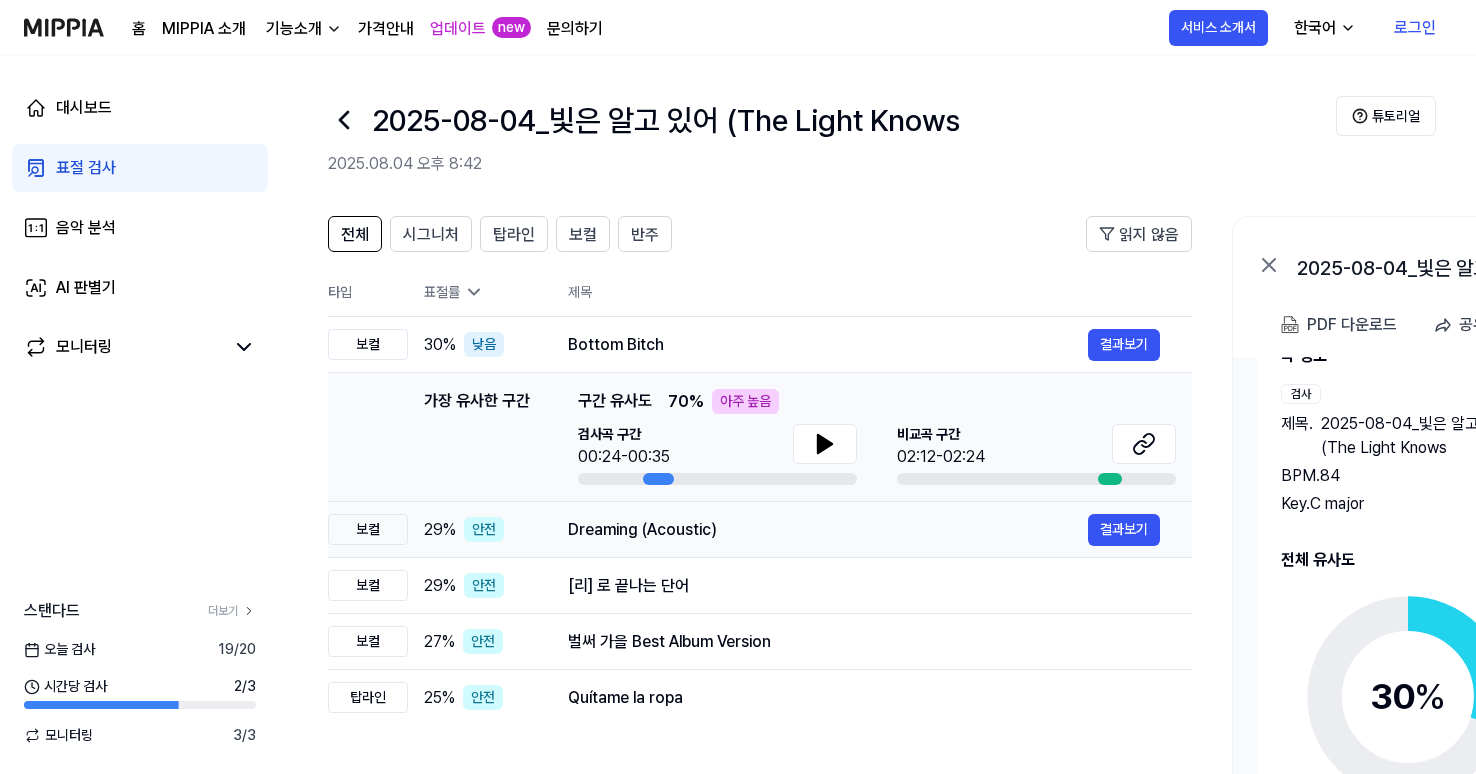 click on "Dreaming (Acoustic)" at bounding box center [828, 530] 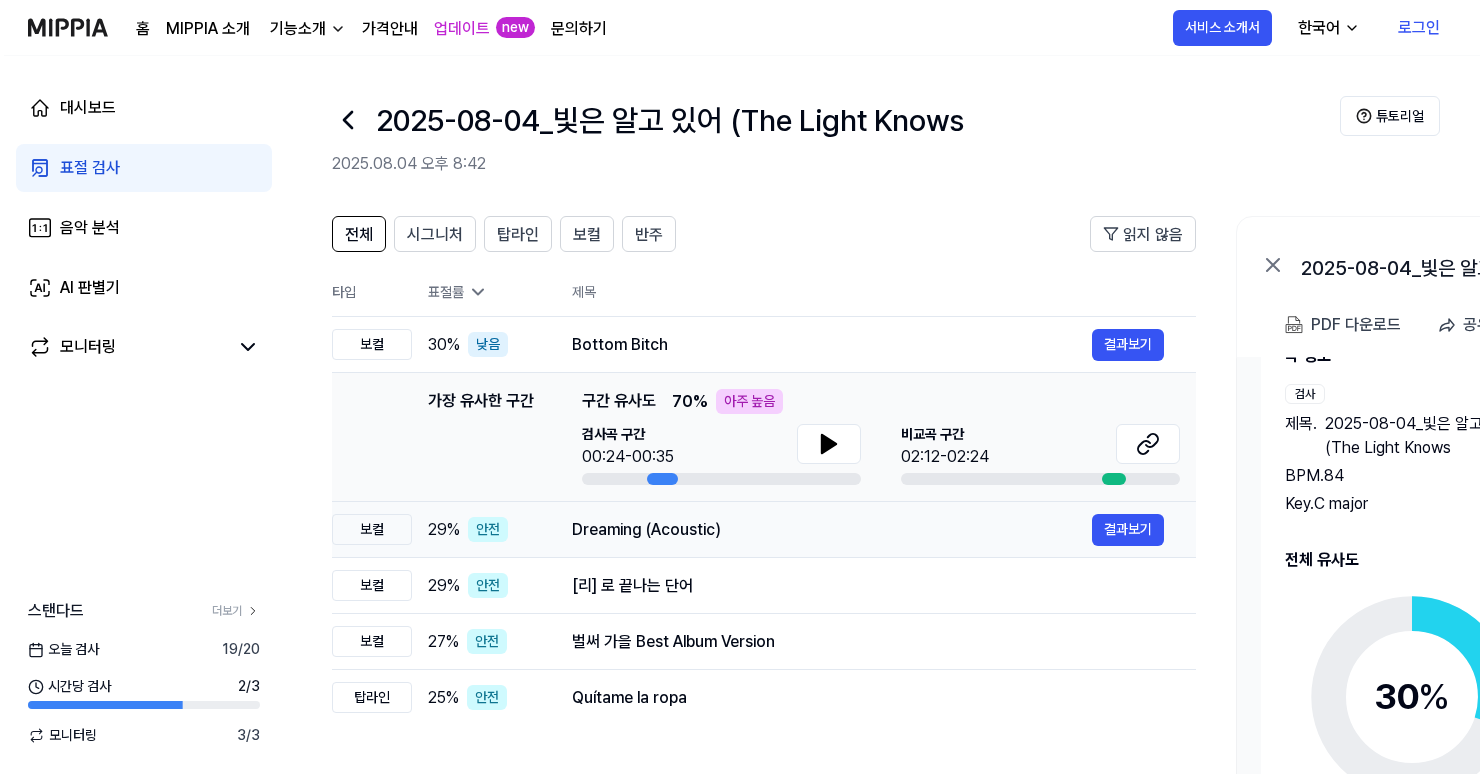 scroll, scrollTop: 0, scrollLeft: 0, axis: both 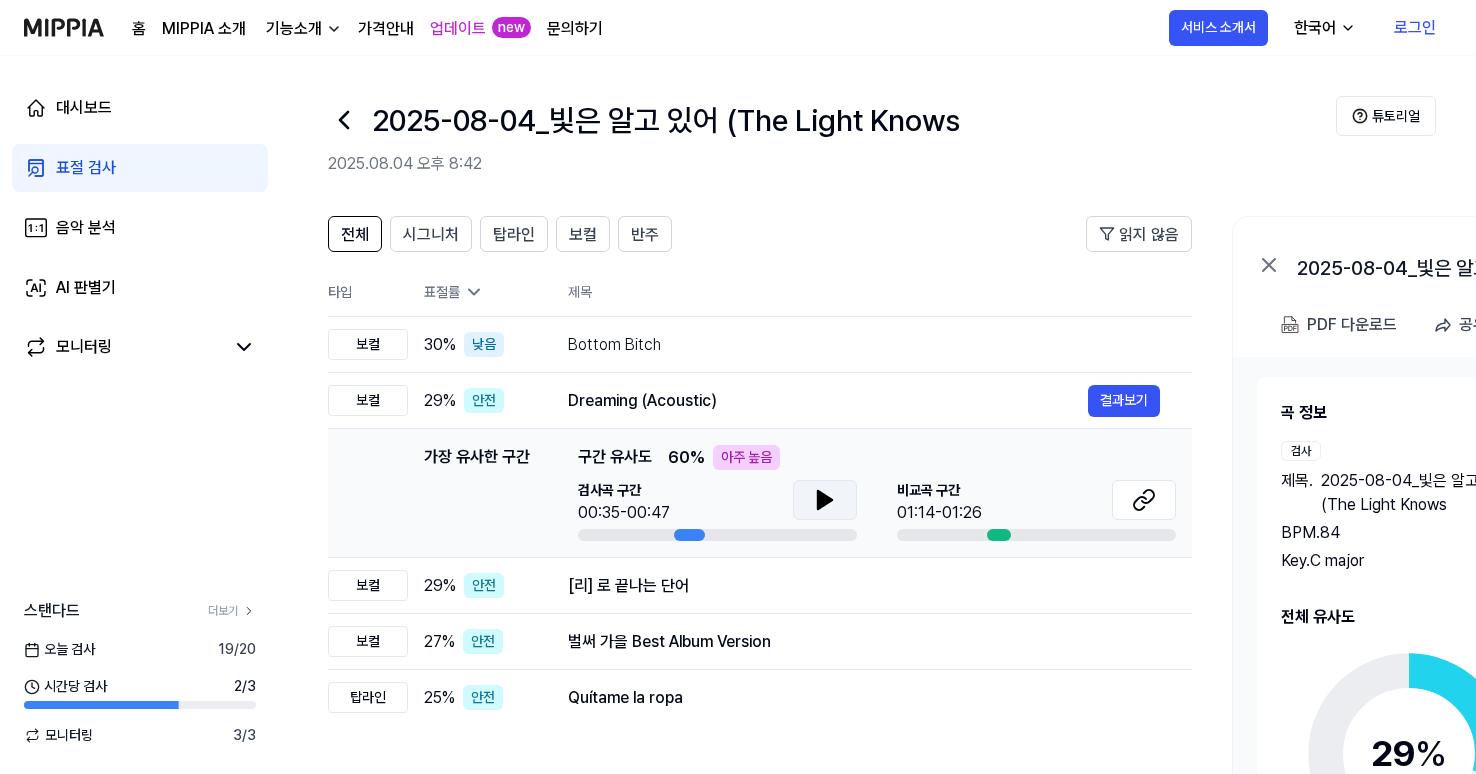 click 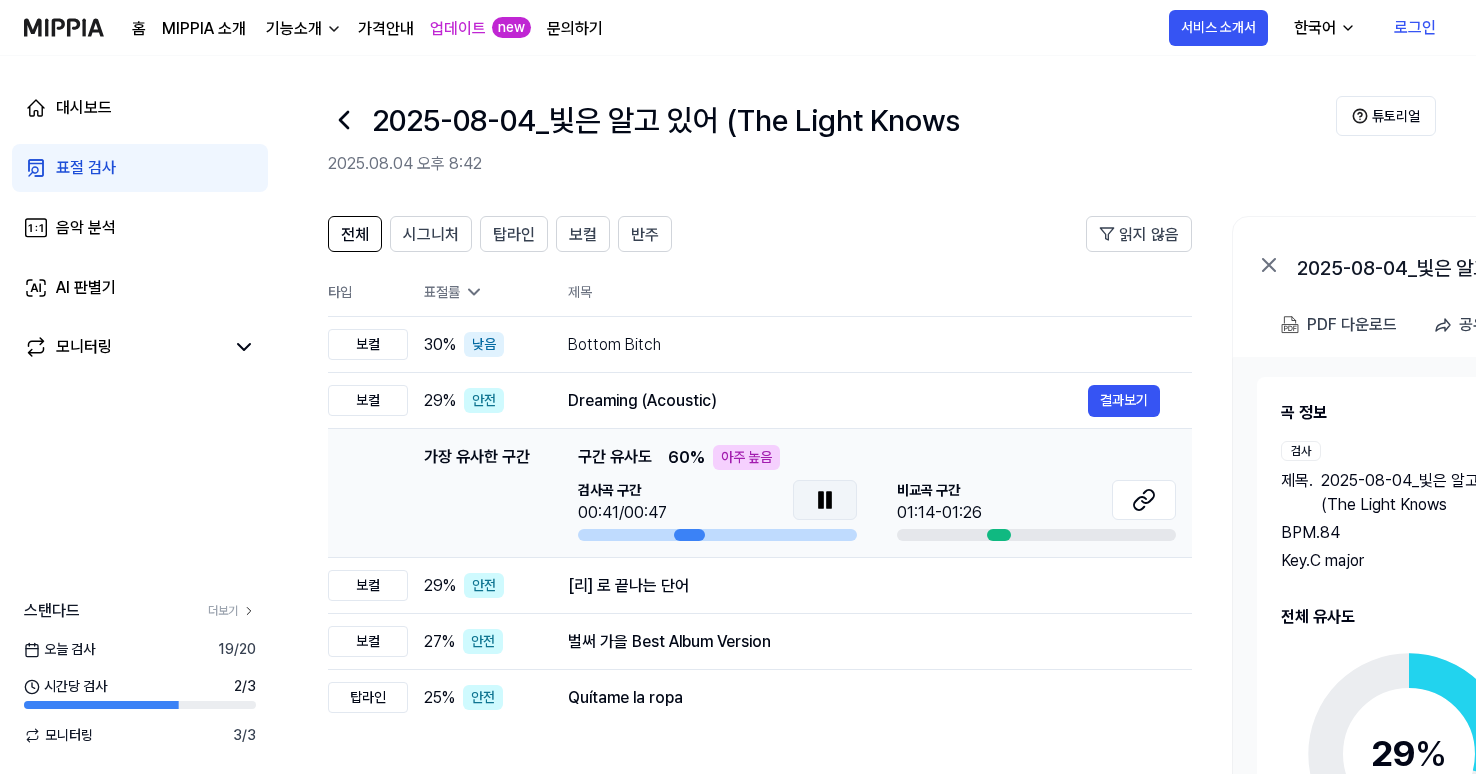 click 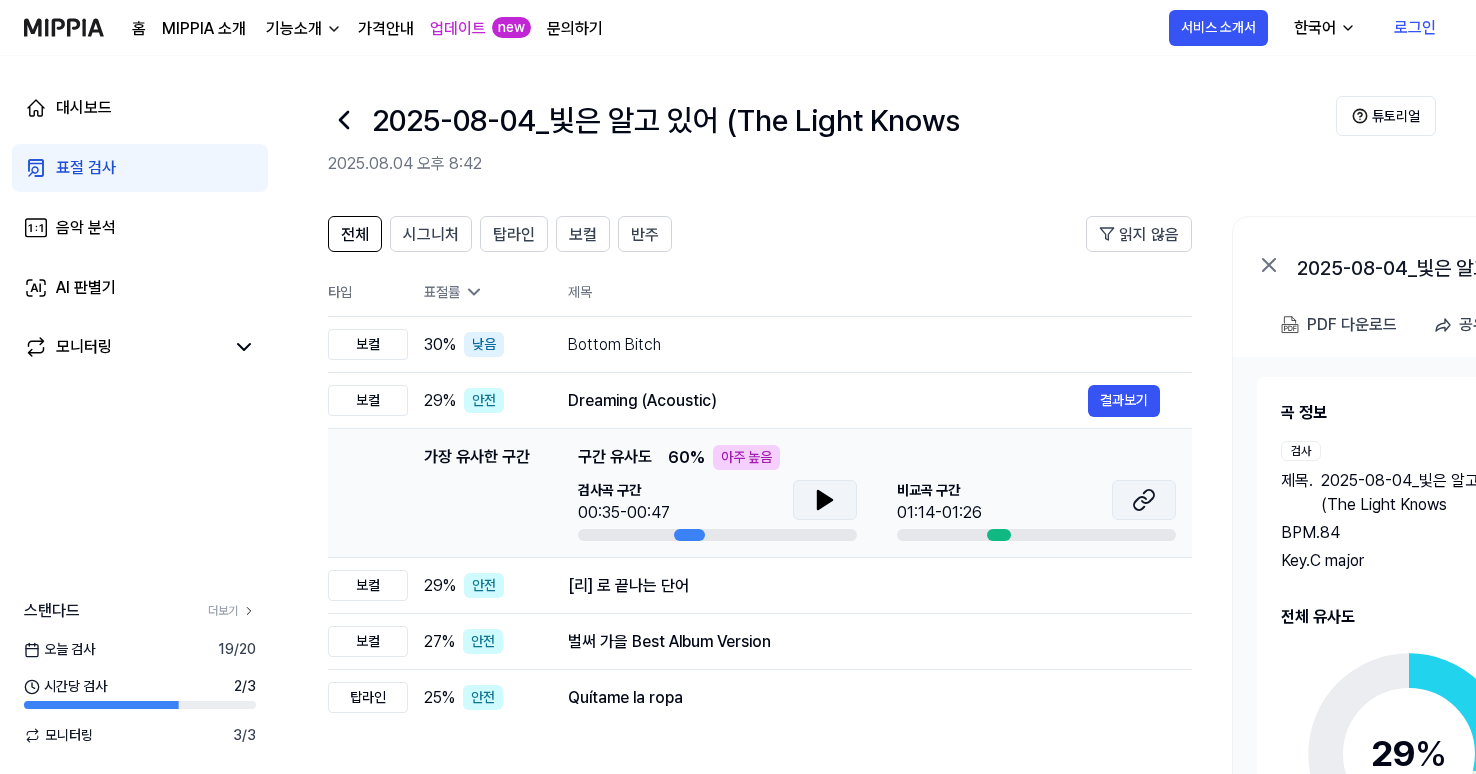 click 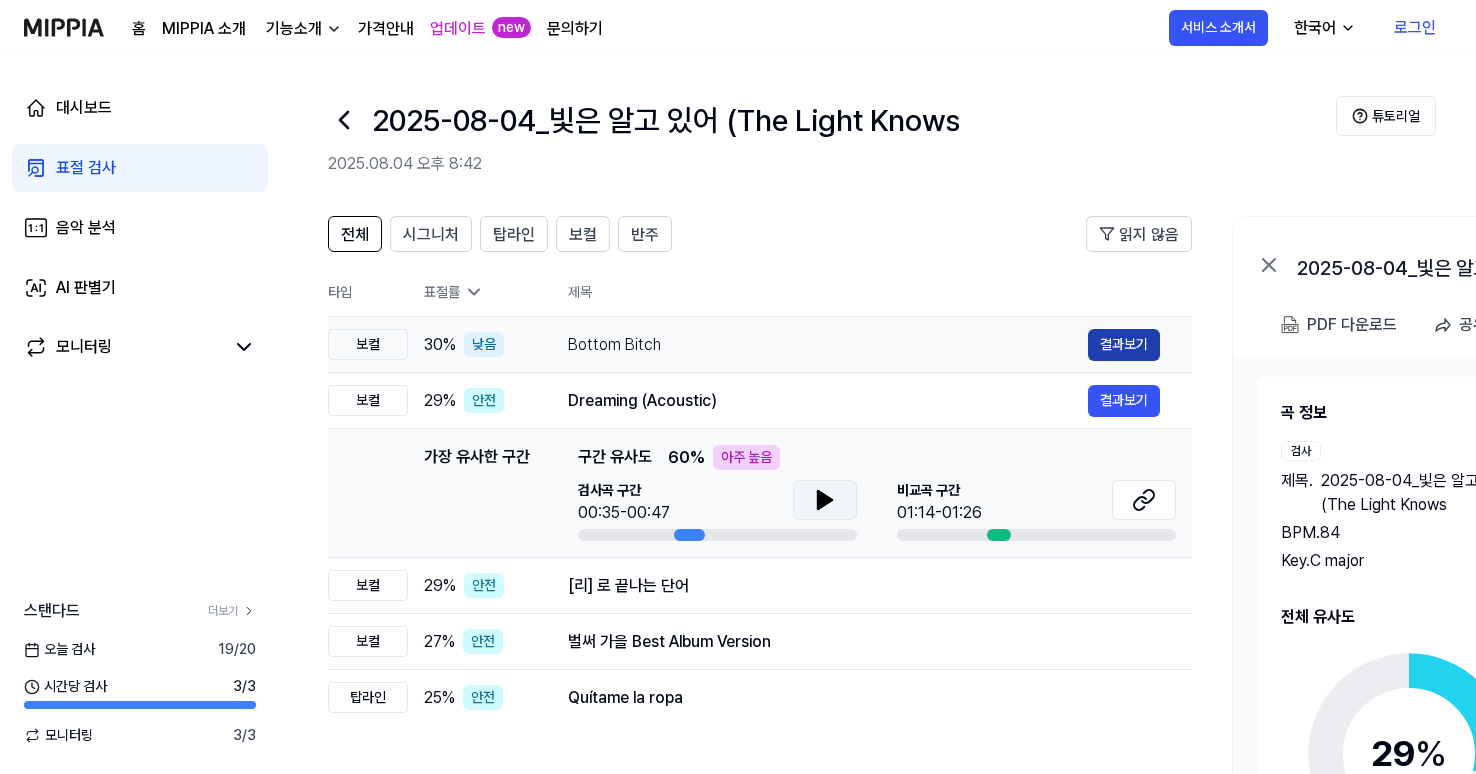 click on "결과보기" at bounding box center [1124, 345] 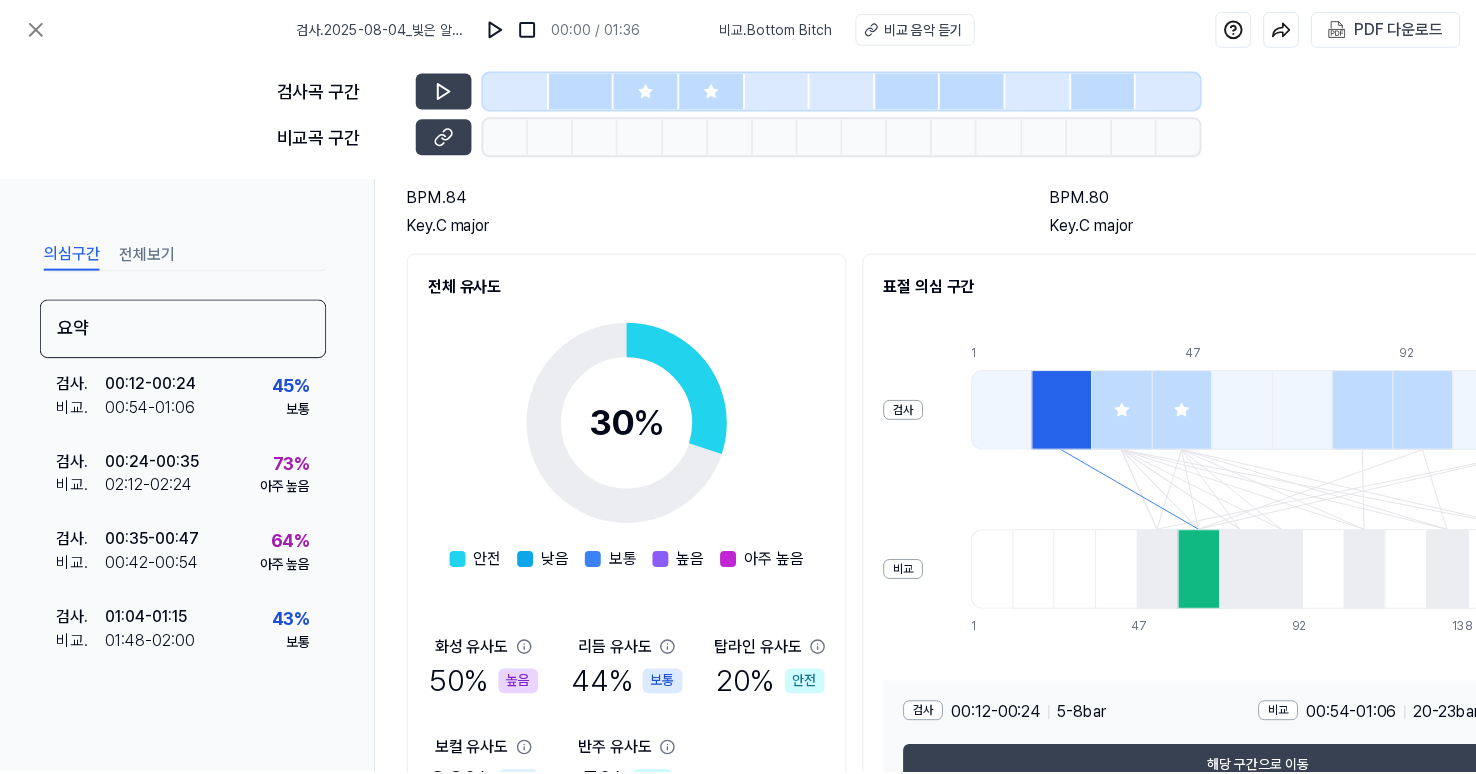 scroll, scrollTop: 297, scrollLeft: 0, axis: vertical 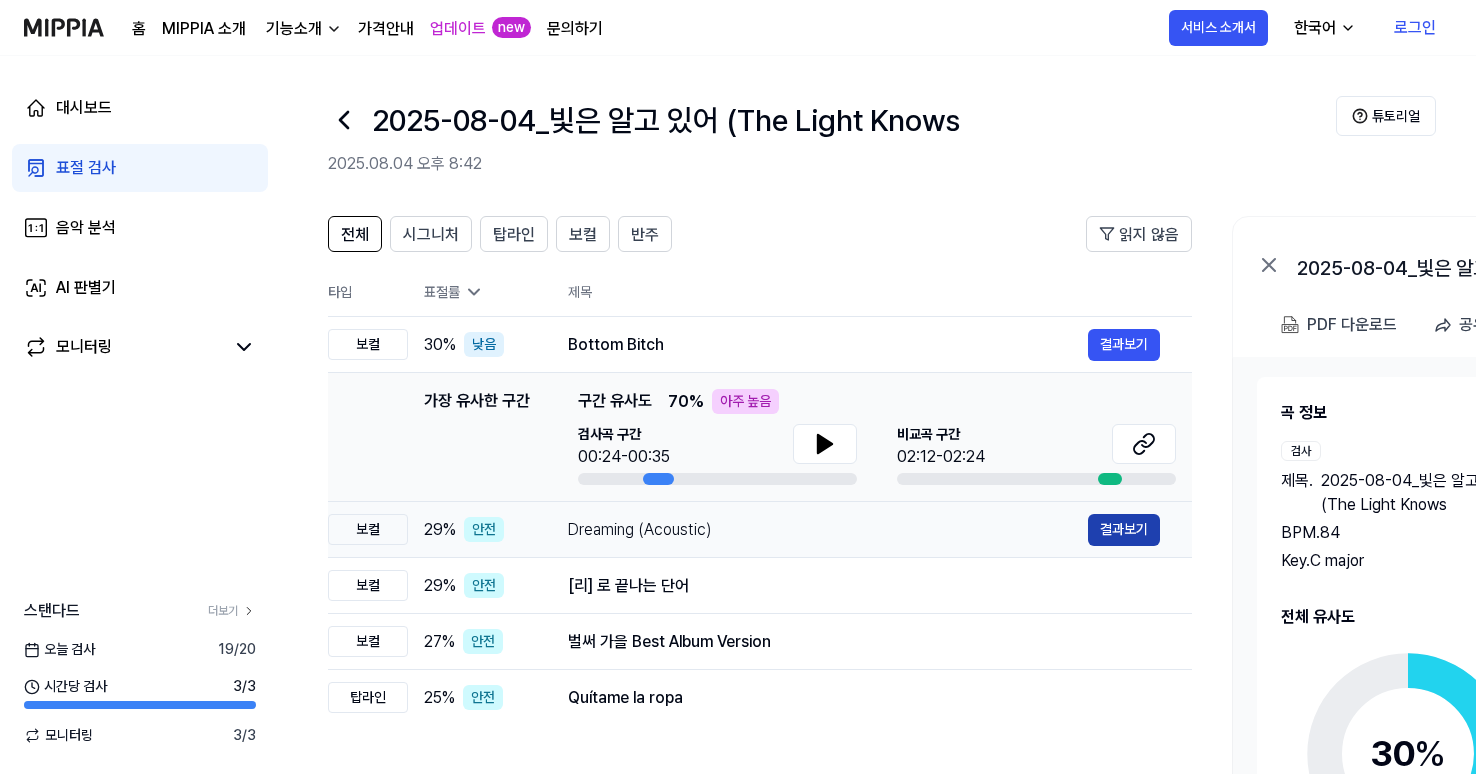 click on "결과보기" at bounding box center (1124, 530) 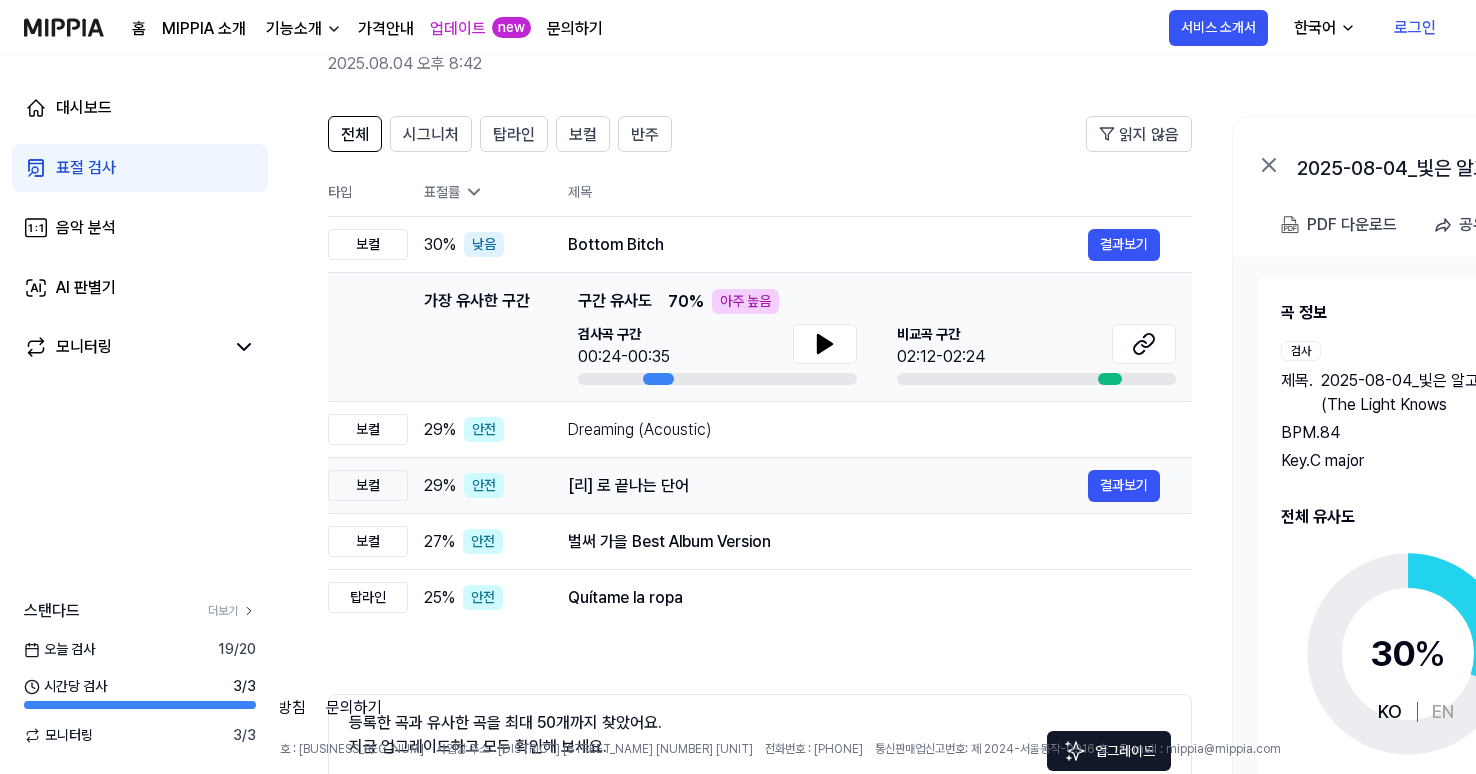 scroll, scrollTop: 200, scrollLeft: 0, axis: vertical 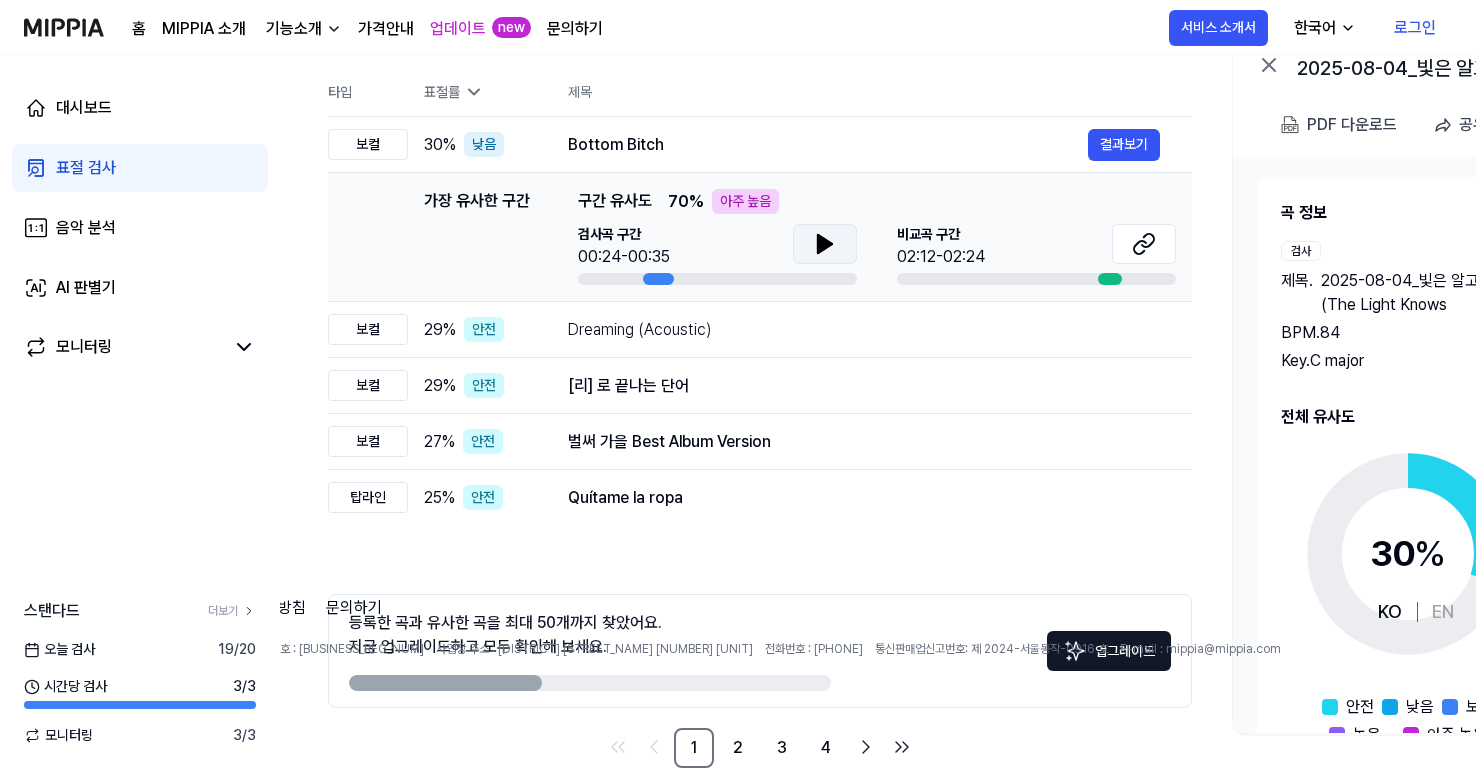 click 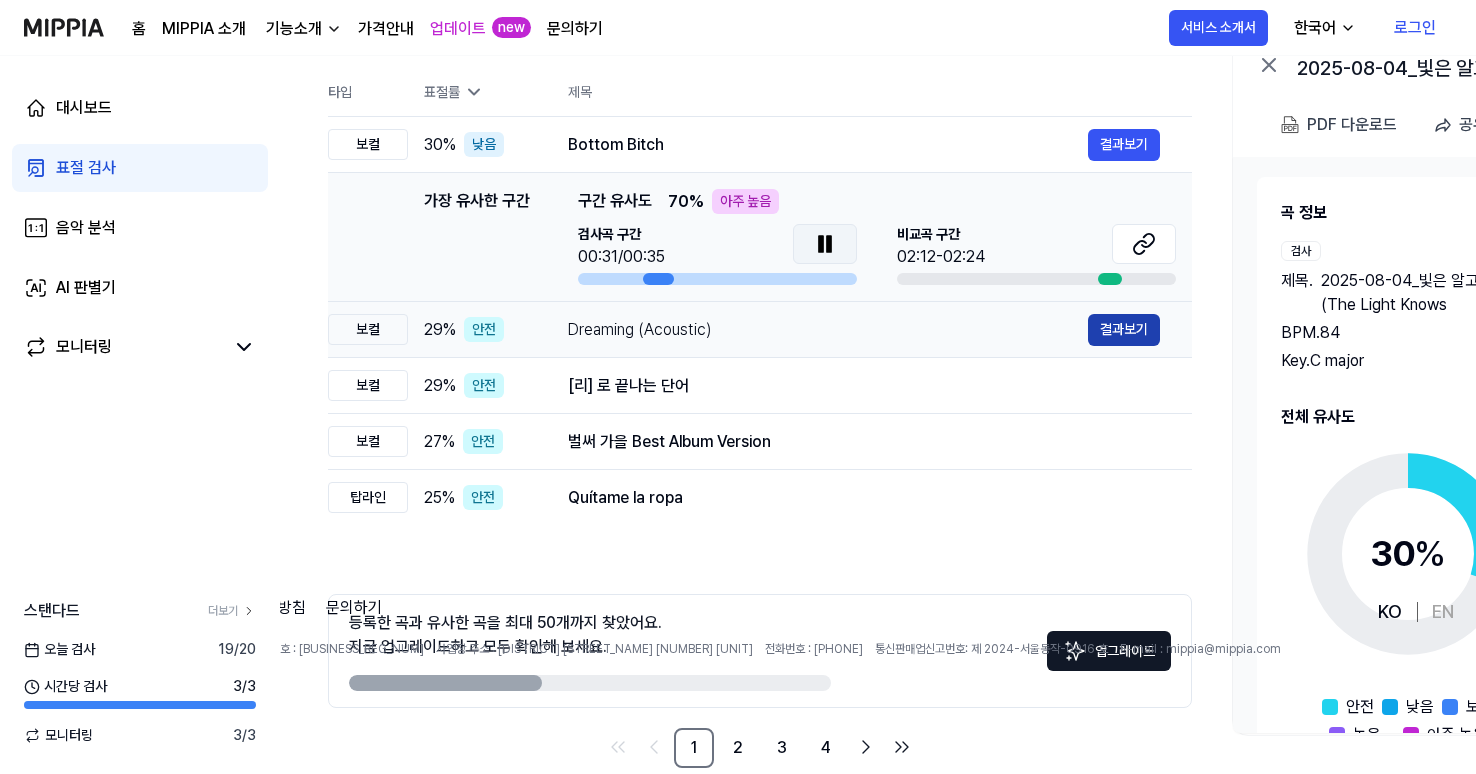 click on "결과보기" at bounding box center (1124, 330) 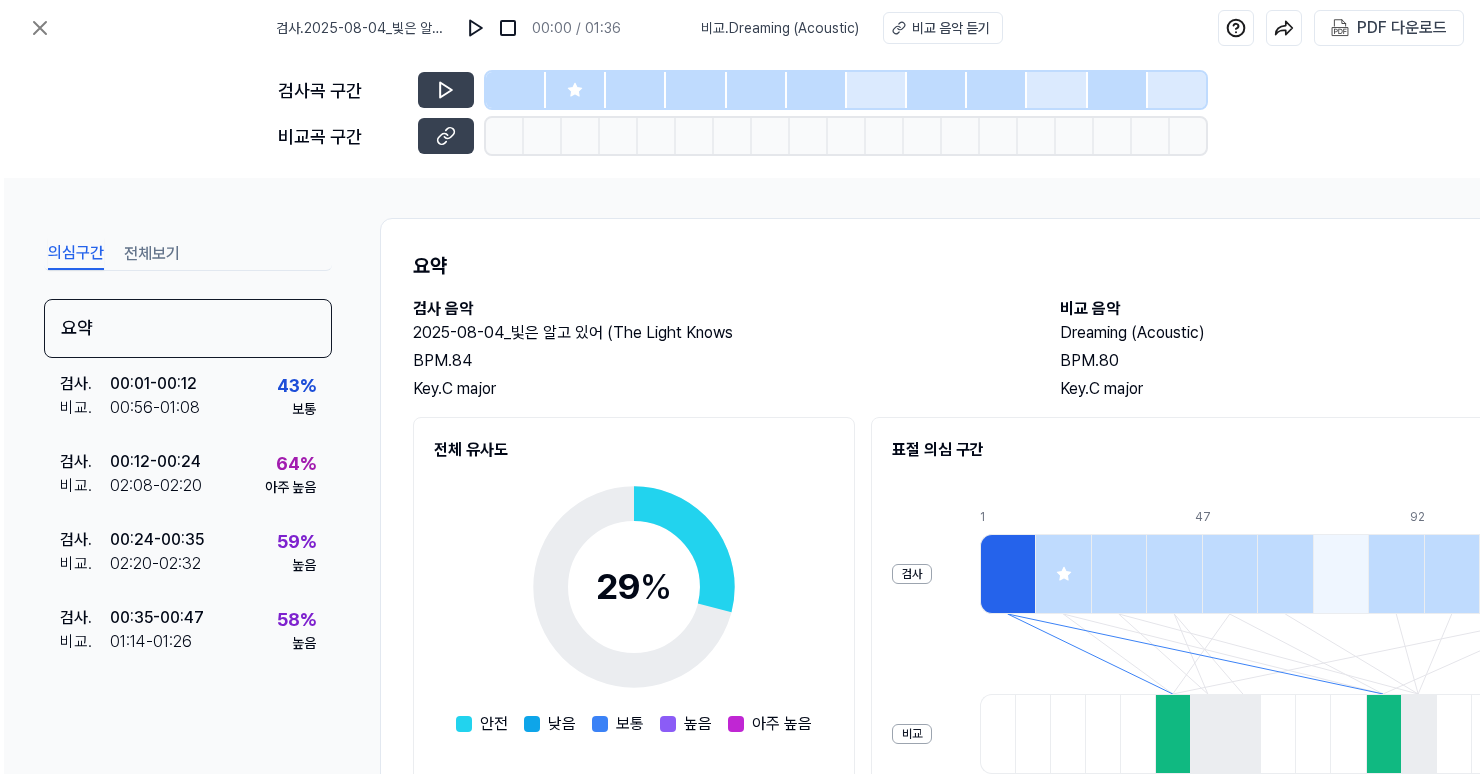 scroll, scrollTop: 0, scrollLeft: 0, axis: both 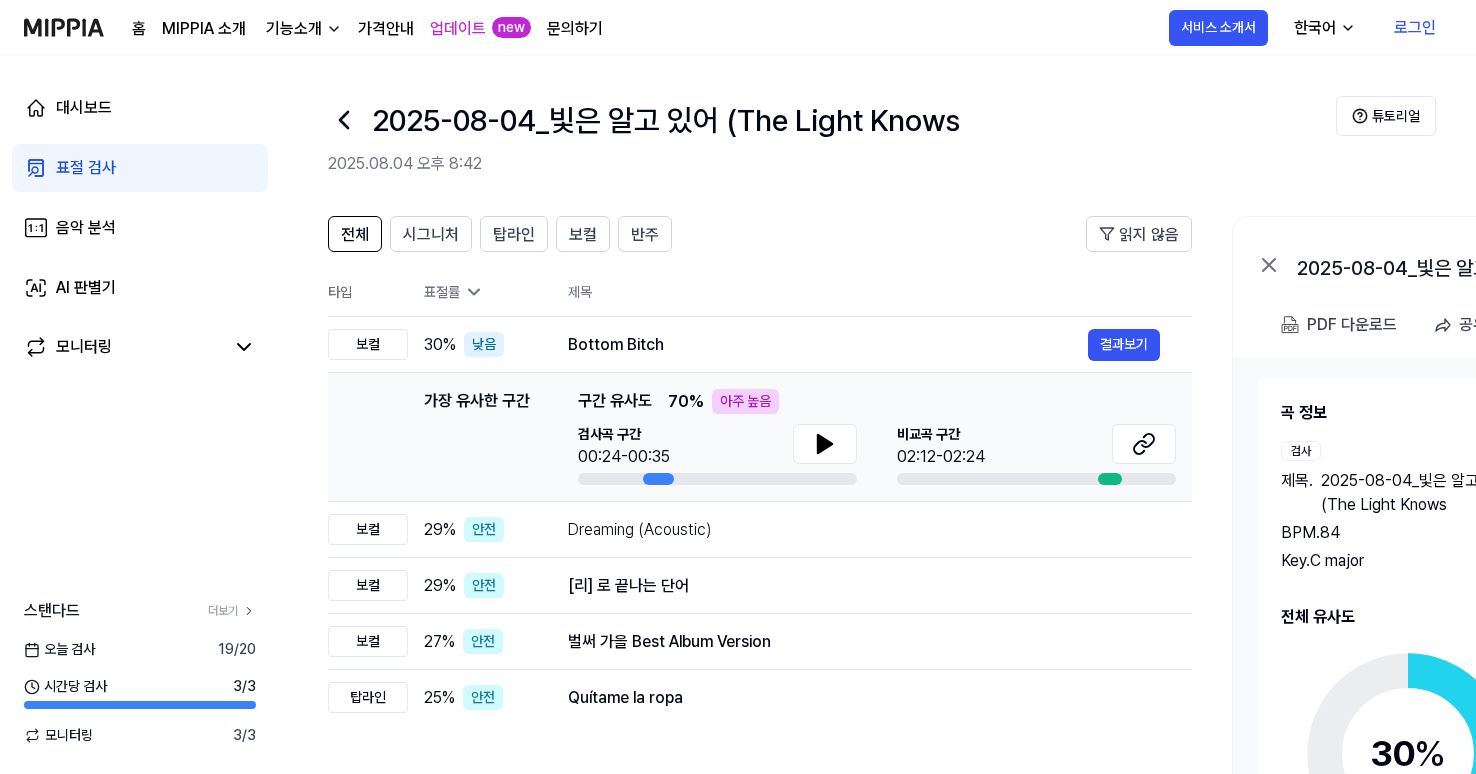 click on "로그인" at bounding box center [1415, 28] 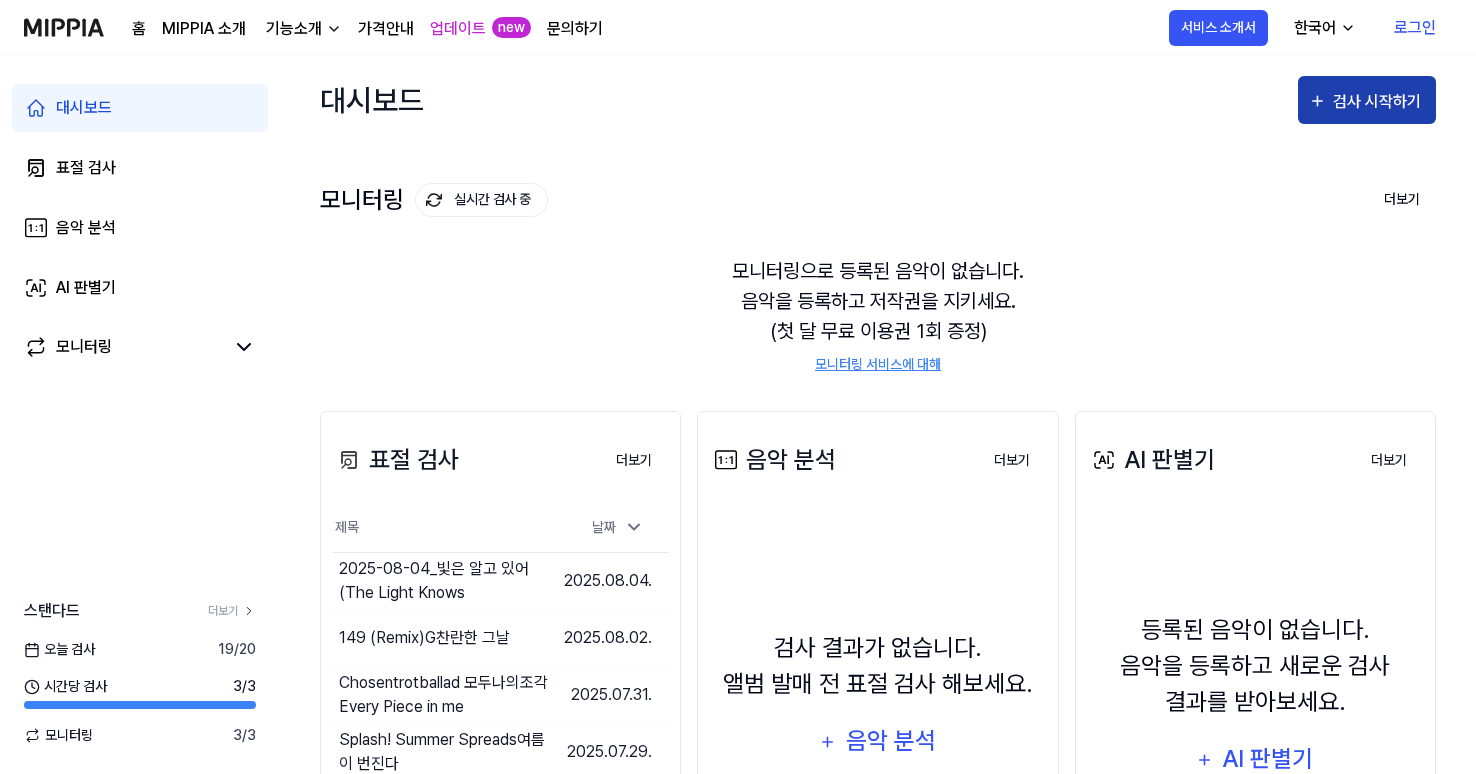 click on "검사 시작하기" at bounding box center (1379, 102) 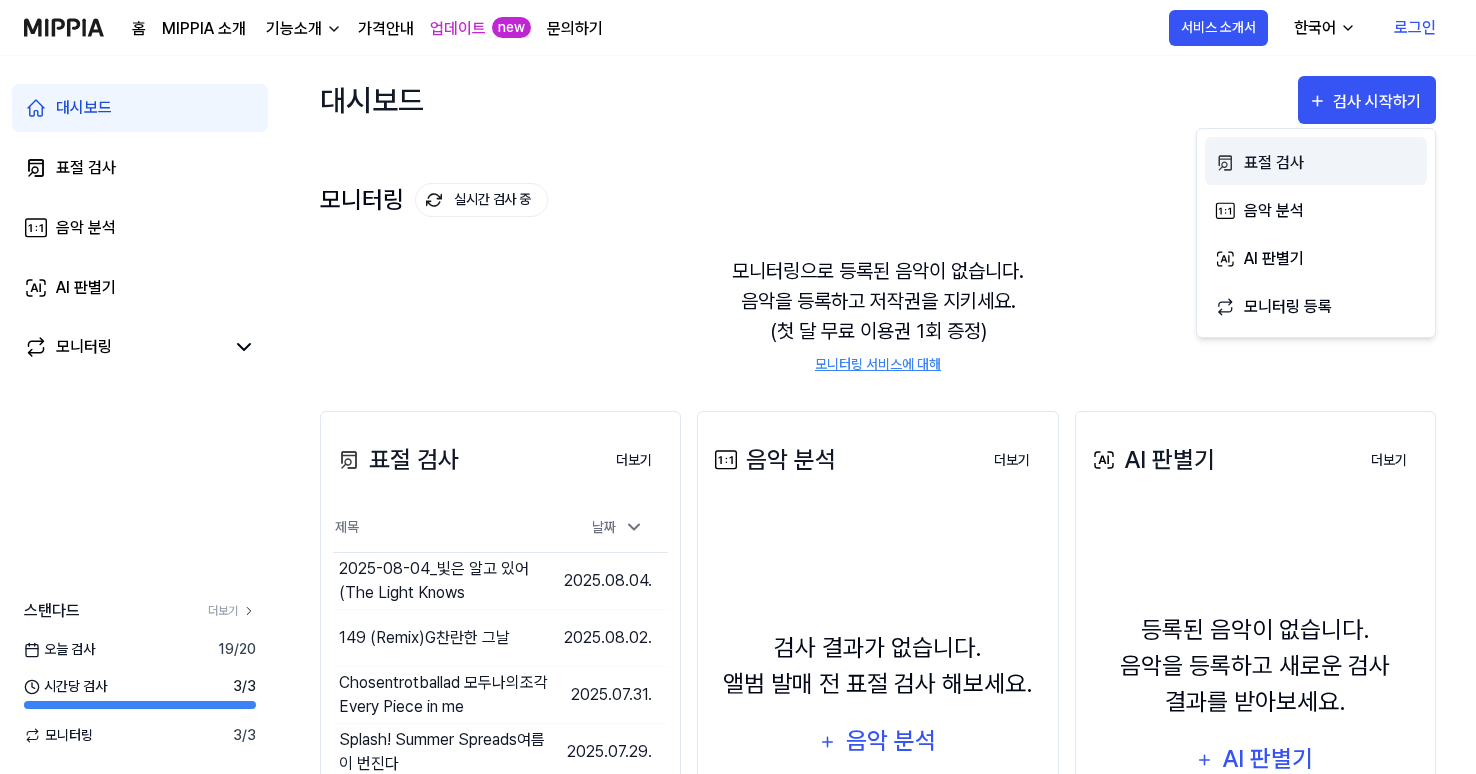 click on "표절 검사" at bounding box center [1331, 163] 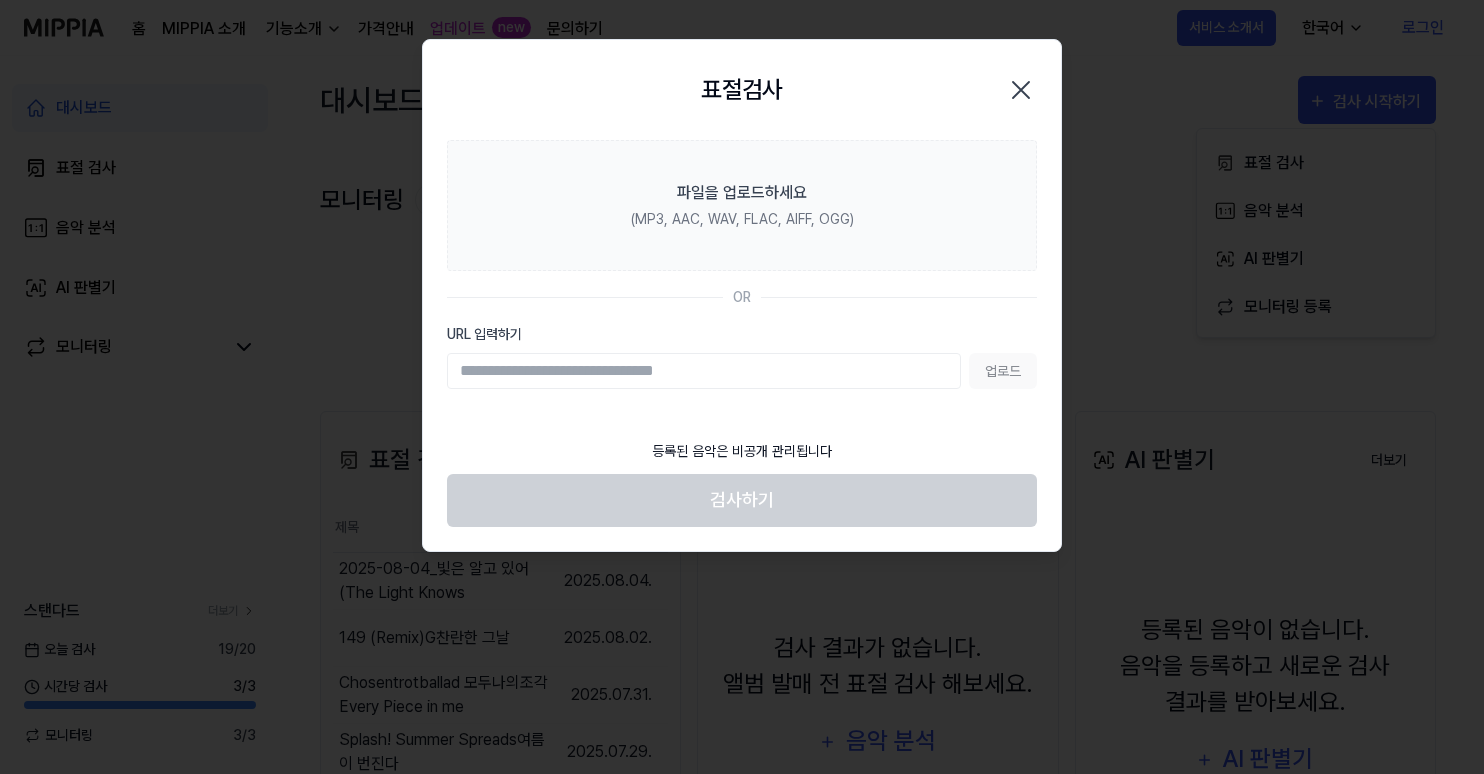 drag, startPoint x: 1024, startPoint y: 81, endPoint x: 1047, endPoint y: 79, distance: 23.086792 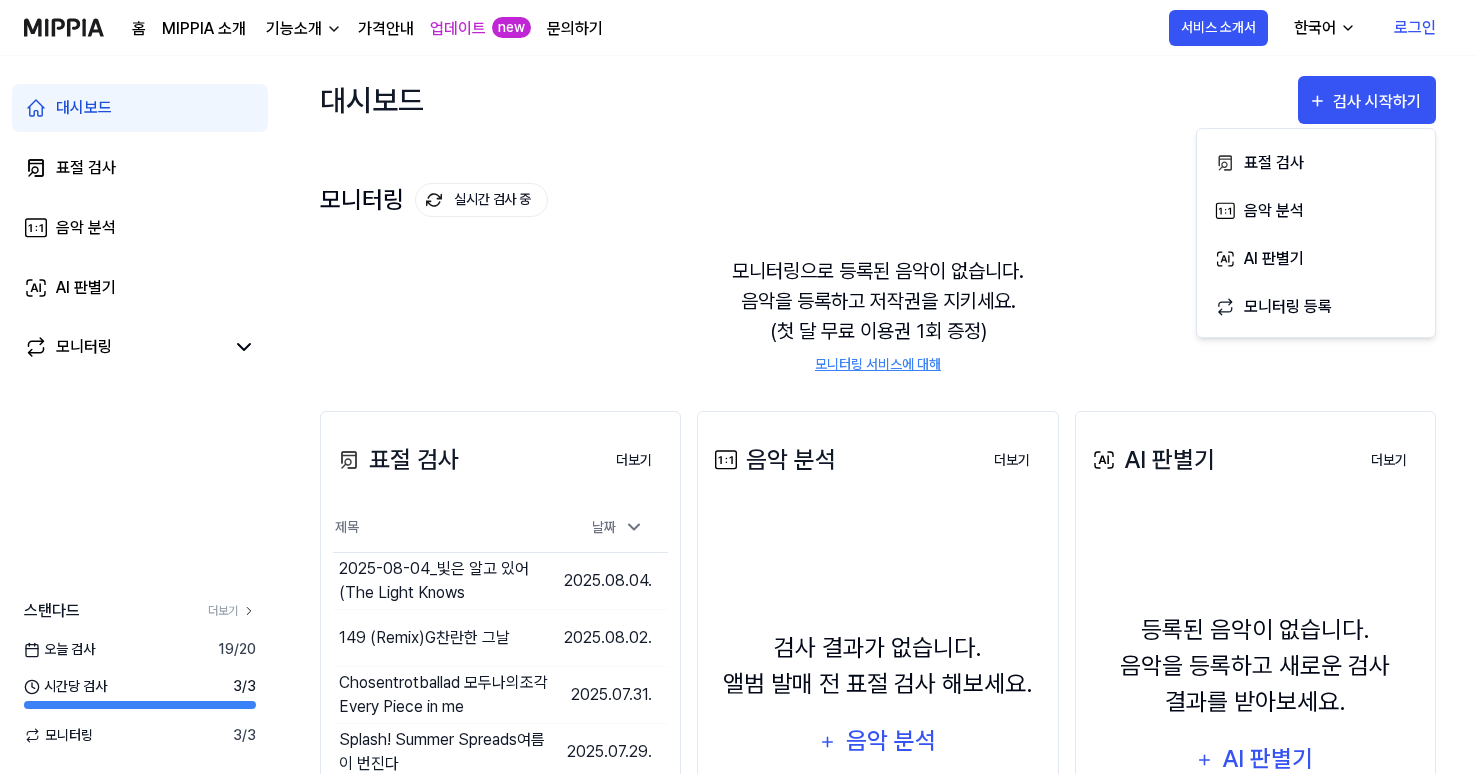 click on "로그인" at bounding box center [1415, 28] 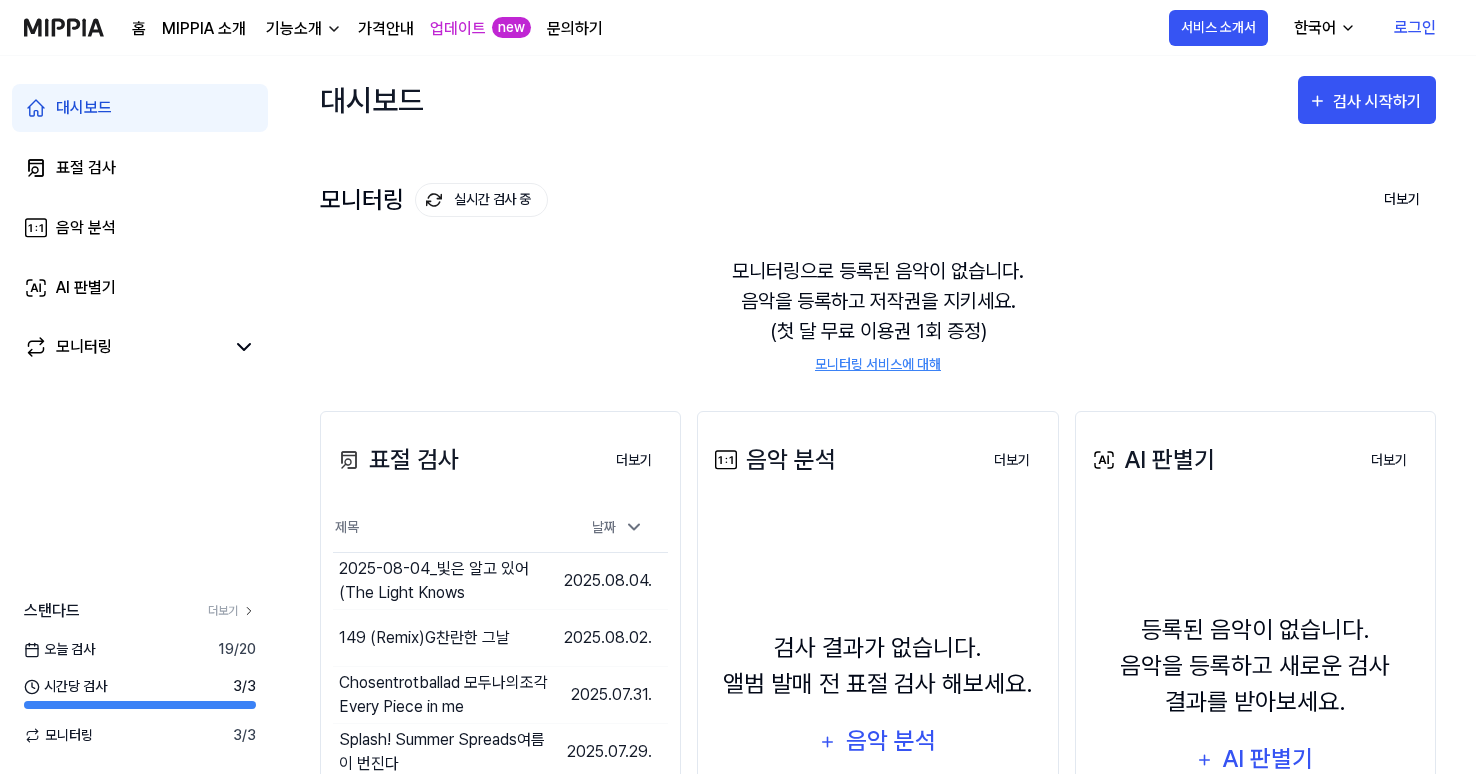 click on "로그인" at bounding box center [1415, 28] 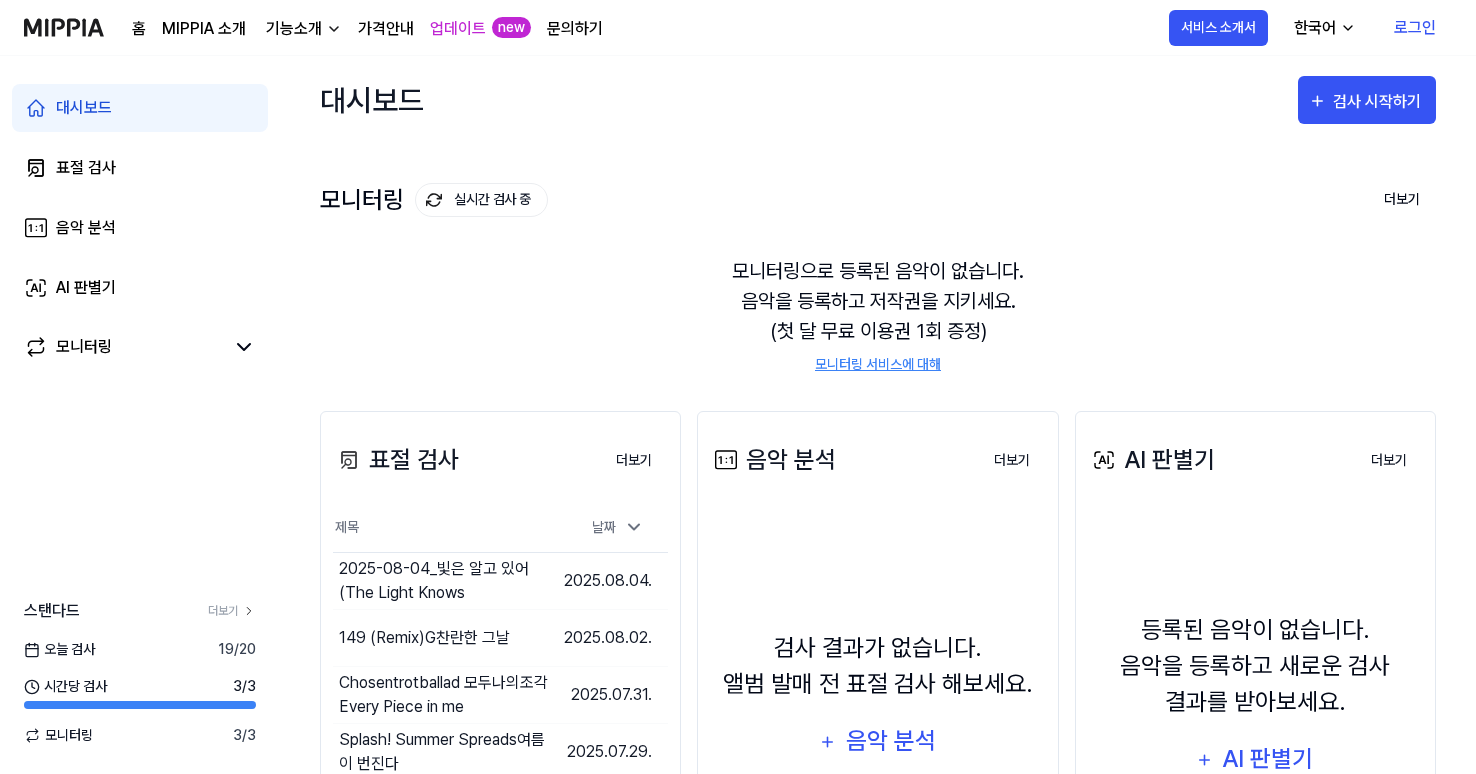 click at bounding box center [64, 27] 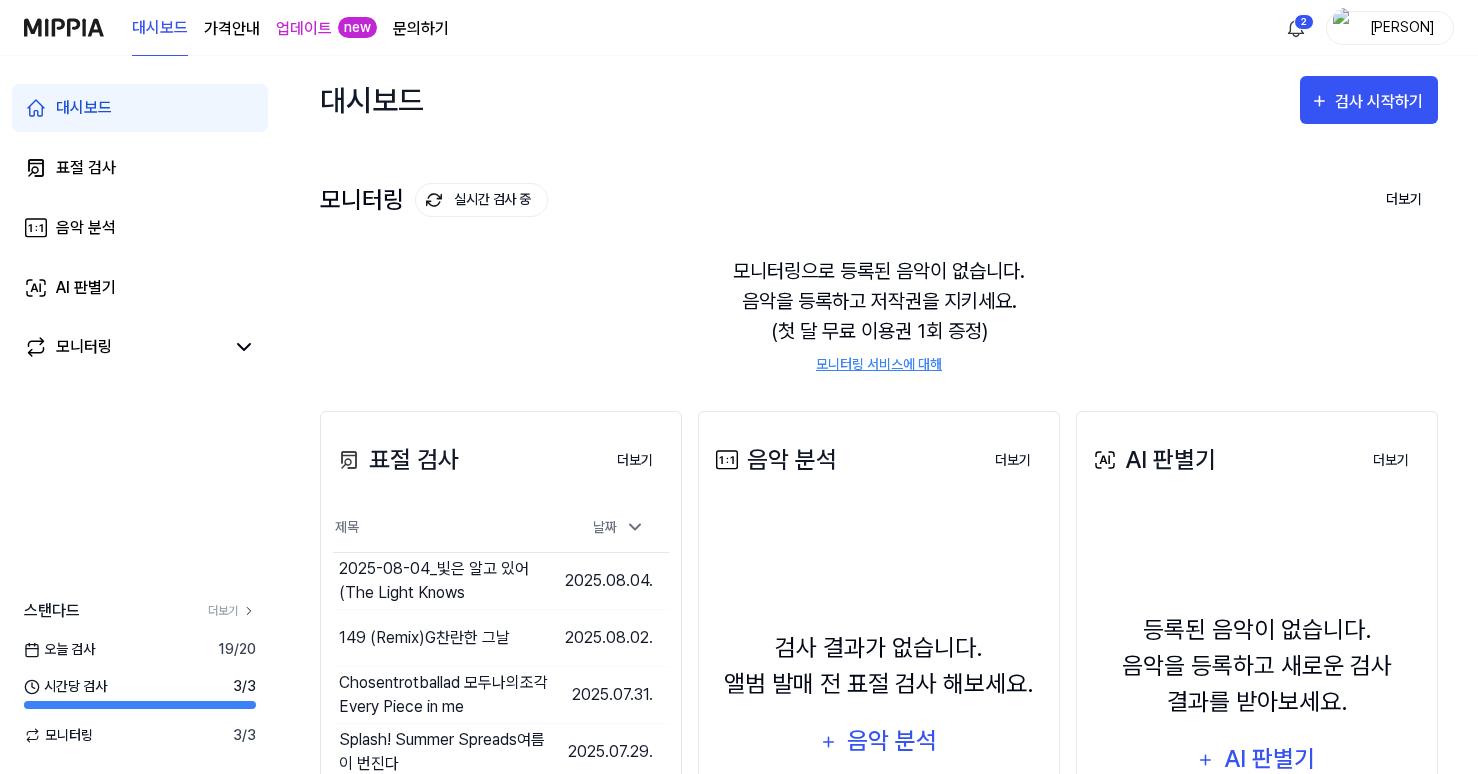scroll, scrollTop: 0, scrollLeft: 0, axis: both 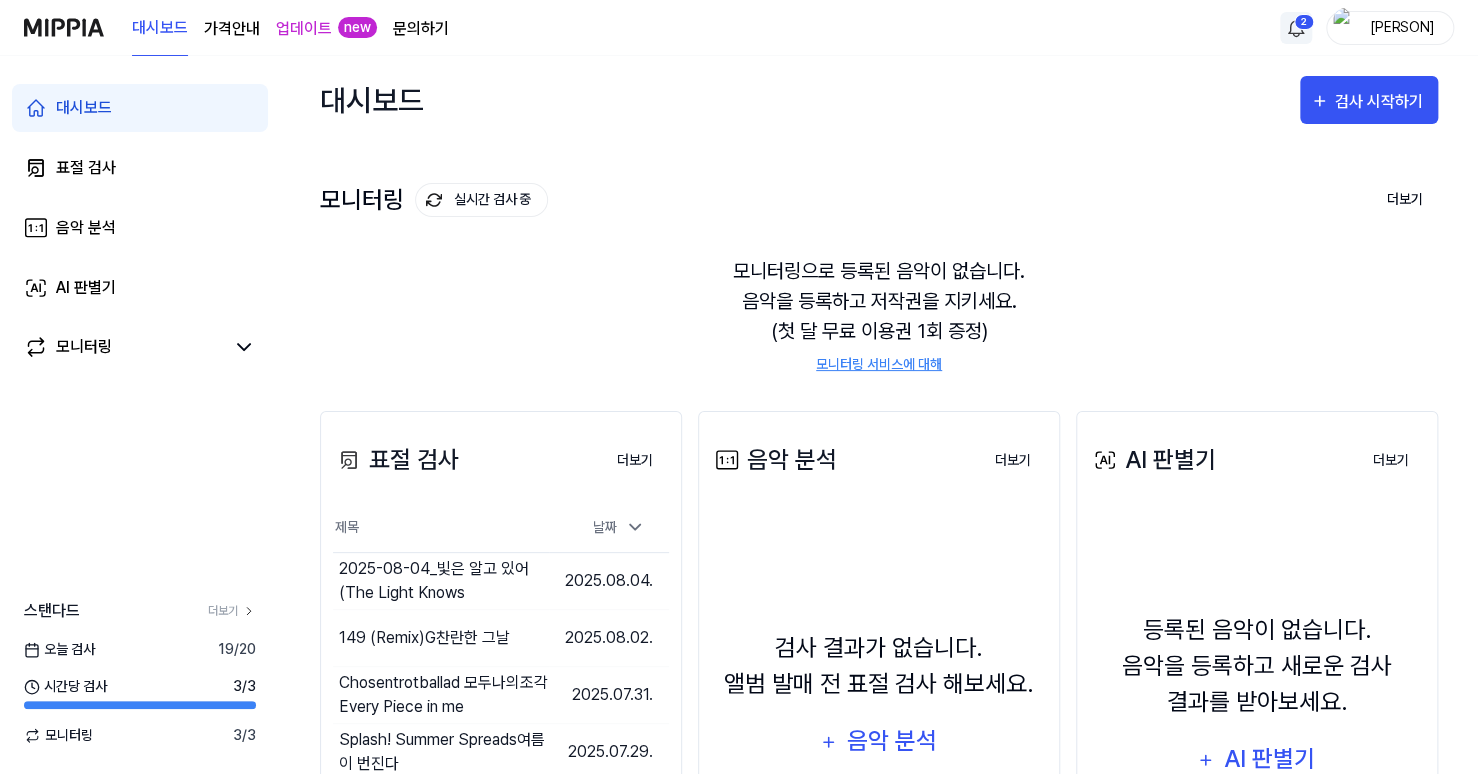 click on "대시보드 가격안내 업데이트 new 문의하기 2 Jeennyglow 대시보드 표절 검사 음악 분석 AI 판별기 모니터링 스탠다드 더보기 오늘 검사 19  /  20 시간당 검사 3  /  3 모니터링 3  /  3 대시보드 검사 시작하기 모니터링 실시간 검사 중 더보기 모니터링 모니터링으로 등록된 음악이 없습니다.
음악을 등록하고 저작권을 지키세요.
(첫 달 무료 이용권 1회 증정) 모니터링 서비스에 대해 표절 검사 더보기 표절 검사 제목 날짜 2025-08-04_빛은 알고 있어 (The Light Knows 이동하기 2025.08.04. 149 (Remix)G찬란한 그날 이동하기 2025.08.02. Chosentrotballad 모두나의조각 Every Piece in me 이동하기 2025.07.31. Splash! Summer Spreads여름이 번진다 이동하기 2025.07.29. 71.4s Recording (Jul 27 @ Very Good Melody 이동하기 2025.07.27. 선택편집전 그걸로된거야 이동하기 2025.07.27. Chosen괜찮아질 거야 206에서 Cut 이동하기 2025.07.26. 2025.07.25." at bounding box center (739, 387) 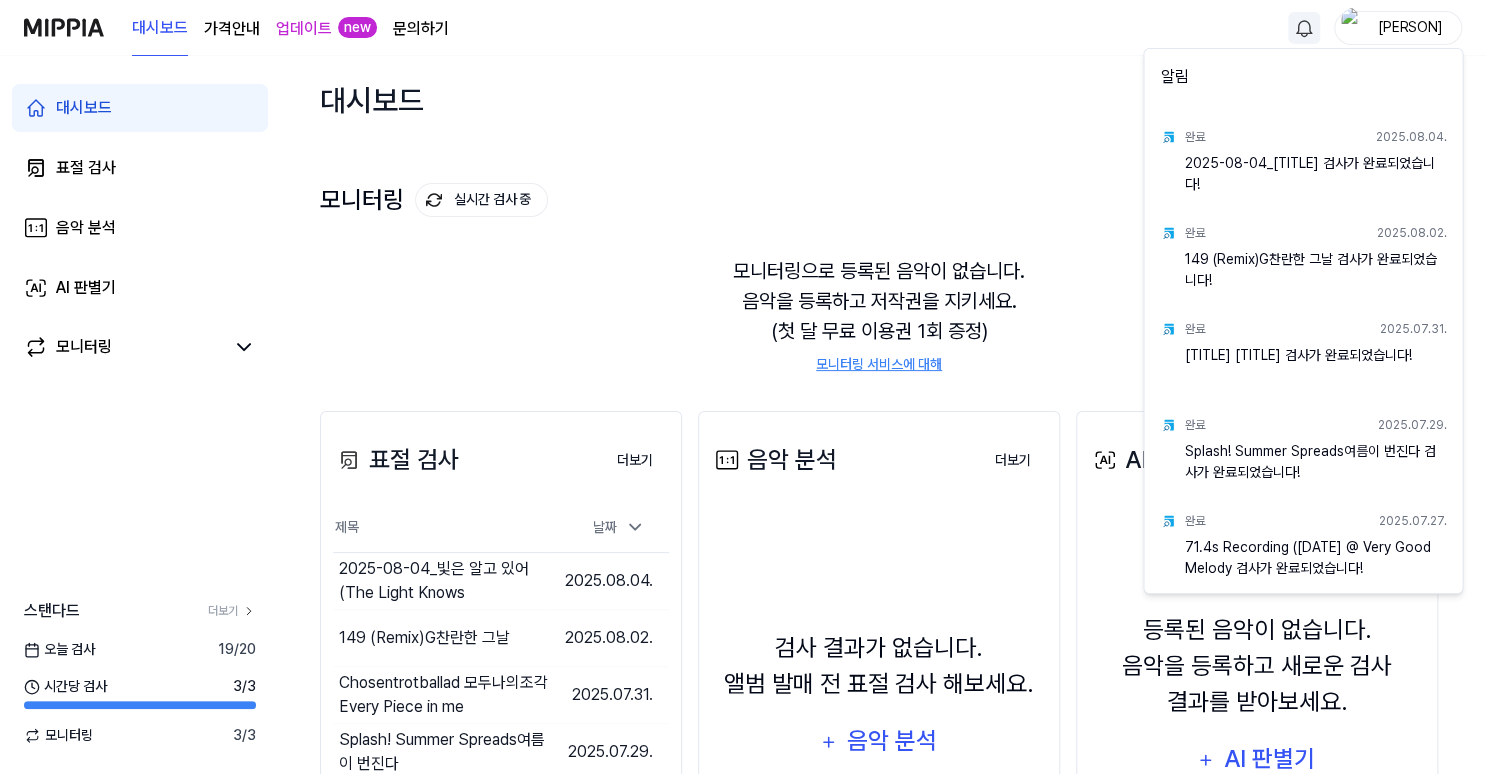 click on "대시보드 가격안내 업데이트 new 문의하기 Jeennyglow 대시보드 표절 검사 음악 분석 AI 판별기 모니터링 스탠다드 더보기 오늘 검사 19  /  20 시간당 검사 3  /  3 모니터링 3  /  3 대시보드 검사 시작하기 모니터링 실시간 검사 중 더보기 모니터링 모니터링으로 등록된 음악이 없습니다.
음악을 등록하고 저작권을 지키세요.
(첫 달 무료 이용권 1회 증정) 모니터링 서비스에 대해 표절 검사 더보기 표절 검사 제목 날짜 2025-08-04_빛은 알고 있어 (The Light Knows 이동하기 2025.08.04. 149 (Remix)G찬란한 그날 이동하기 2025.08.02. Chosentrotballad 모두나의조각 Every Piece in me 이동하기 2025.07.31. Splash! Summer Spreads여름이 번진다 이동하기 2025.07.29. 71.4s Recording (Jul 27 @ Very Good Melody 이동하기 2025.07.27. 선택편집전 그걸로된거야 이동하기 2025.07.27. Chosen괜찮아질 거야 206에서 Cut 이동하기 2025.07.26. 이동하기" at bounding box center (743, 387) 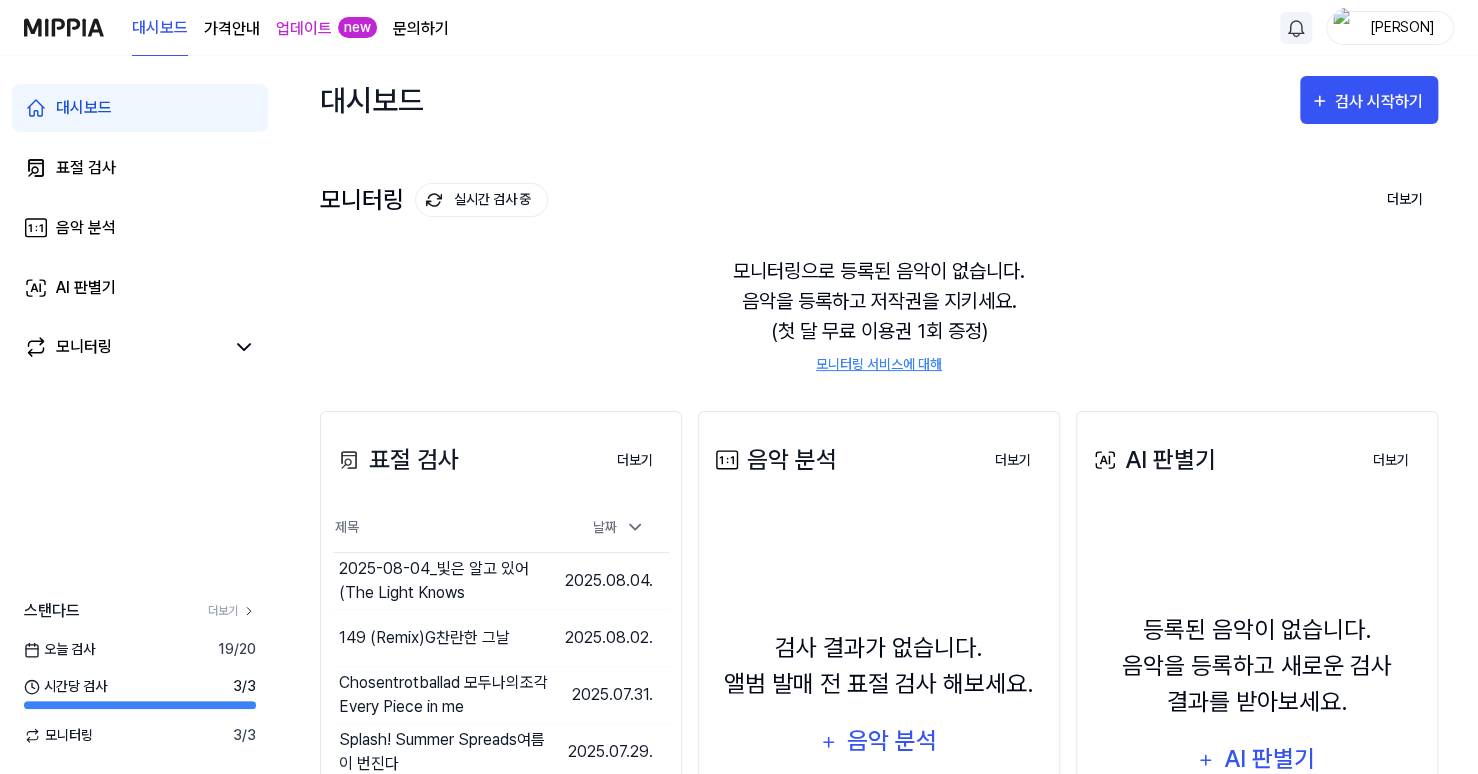 click on "대시보드 검사 시작하기 모니터링 실시간 검사 중 더보기 모니터링 모니터링으로 등록된 음악이 없습니다.
음악을 등록하고 저작권을 지키세요.
(첫 달 무료 이용권 1회 증정) 모니터링 서비스에 대해 표절 검사 더보기 표절 검사 제목 날짜 [DATE]_[TITLE] 이동하기 [DATE]. [TITLE] 이동하기 [DATE]. [TITLE] 이동하기 [DATE]. [TITLE] 이동하기 [DATE]. Recording ([DATE] @ Very Good Melody 이동하기 [DATE]. 선택편집전 그걸로된거야 이동하기 [DATE]. Chosen괜찮아질 거야 [NUMBER]에서 Cut 이동하기 [DATE]. 너의 밤에 빛-A Light in Your Night 이동하기 [DATE]. 더보기 음악 분석 더보기 음악 분석 검사 결과가 없습니다.
앨범 발매 전 표절 검사 해보세요. 음악 분석 더보기 AI 판별기 더보기" at bounding box center (879, 415) 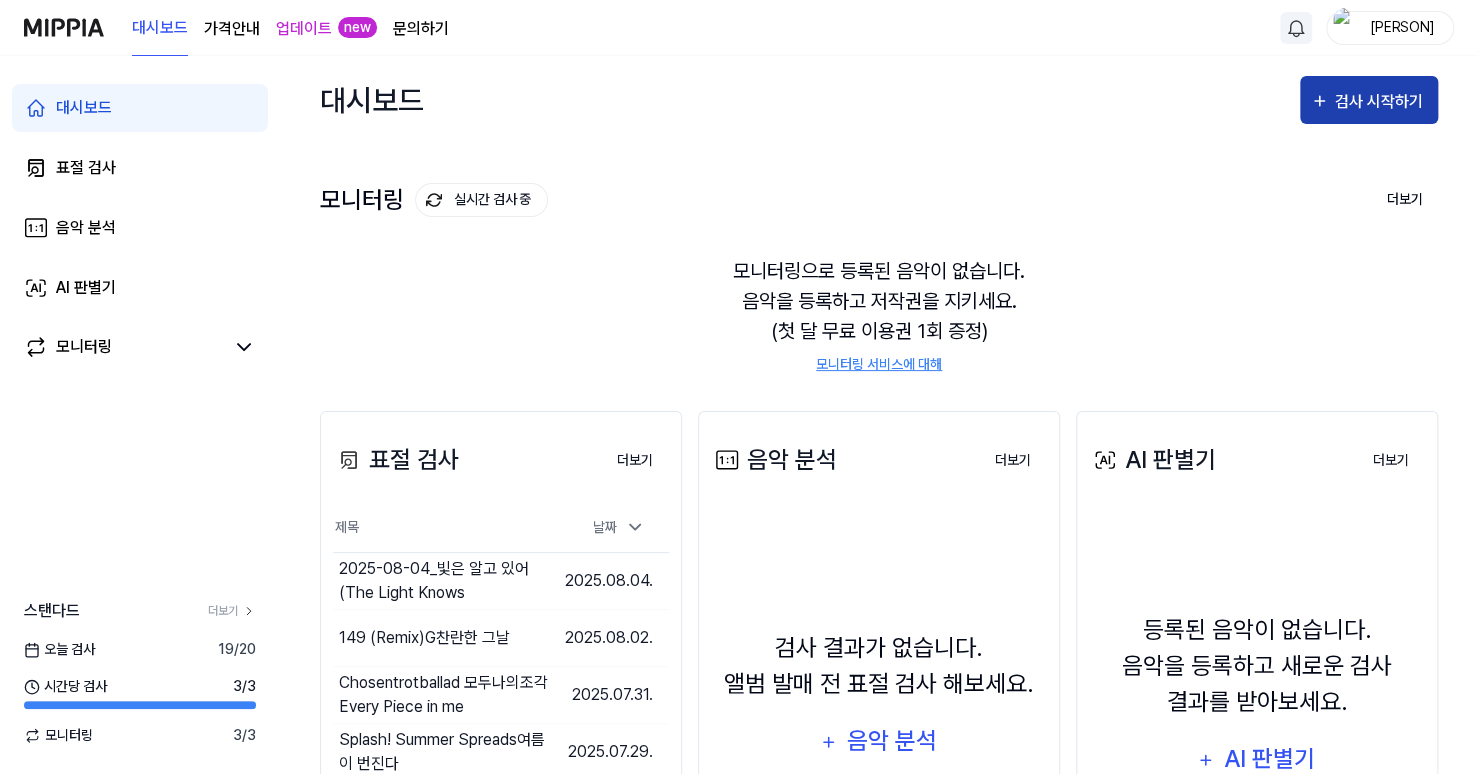 click on "검사 시작하기" at bounding box center (1381, 102) 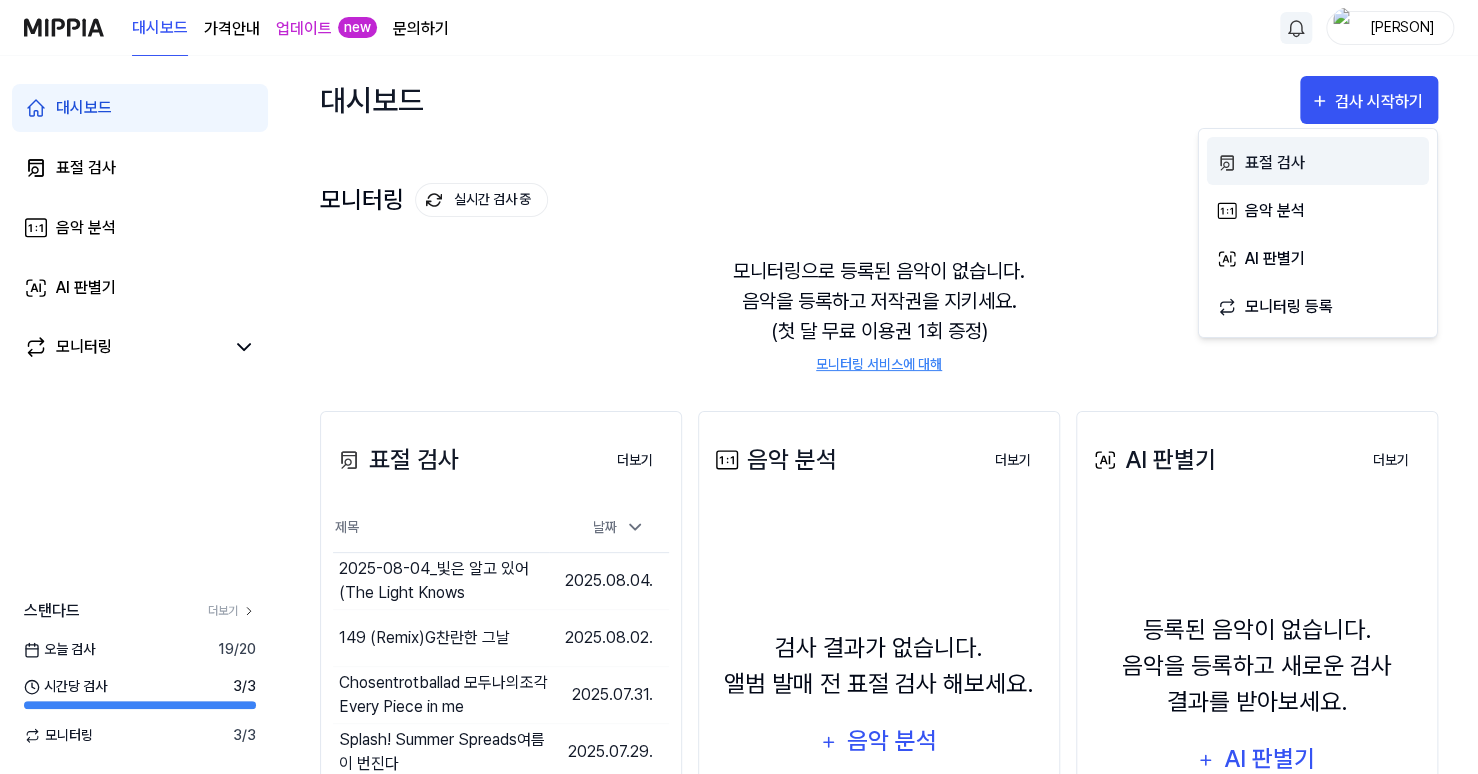 click on "표절 검사" at bounding box center (1332, 163) 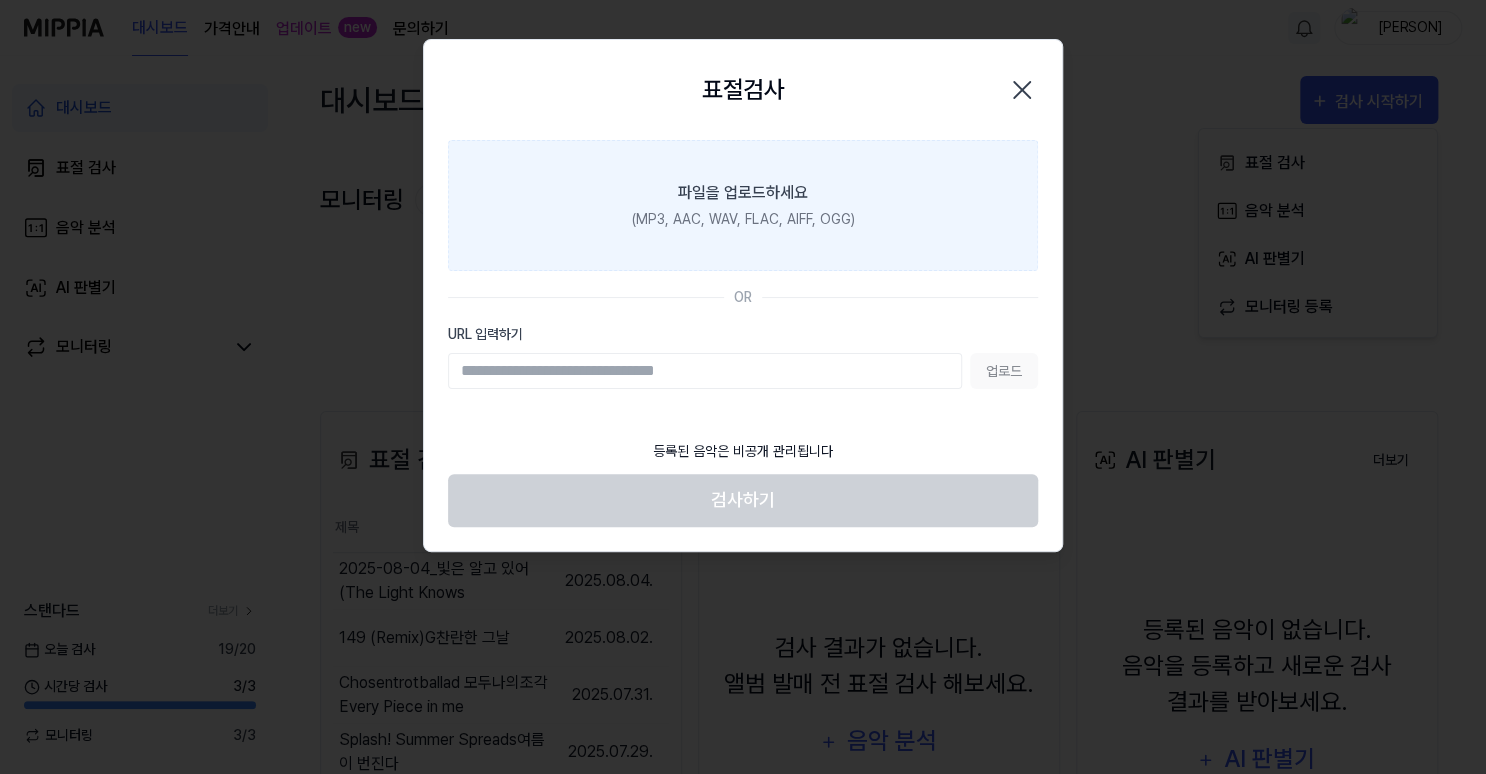 click on "파일을 업로드하세요 (MP3, AAC, WAV, FLAC, AIFF, OGG)" at bounding box center (743, 205) 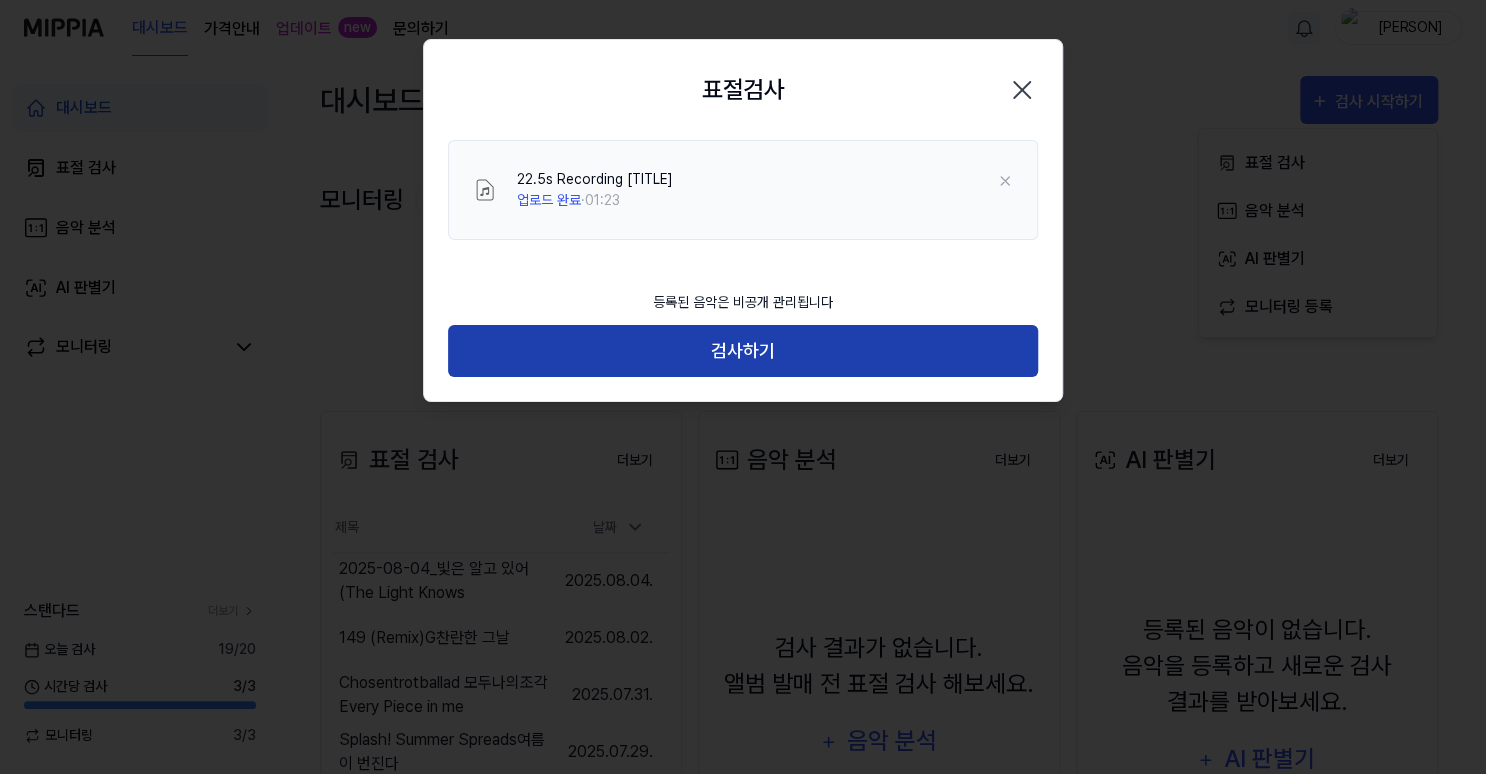 click on "검사하기" at bounding box center [743, 351] 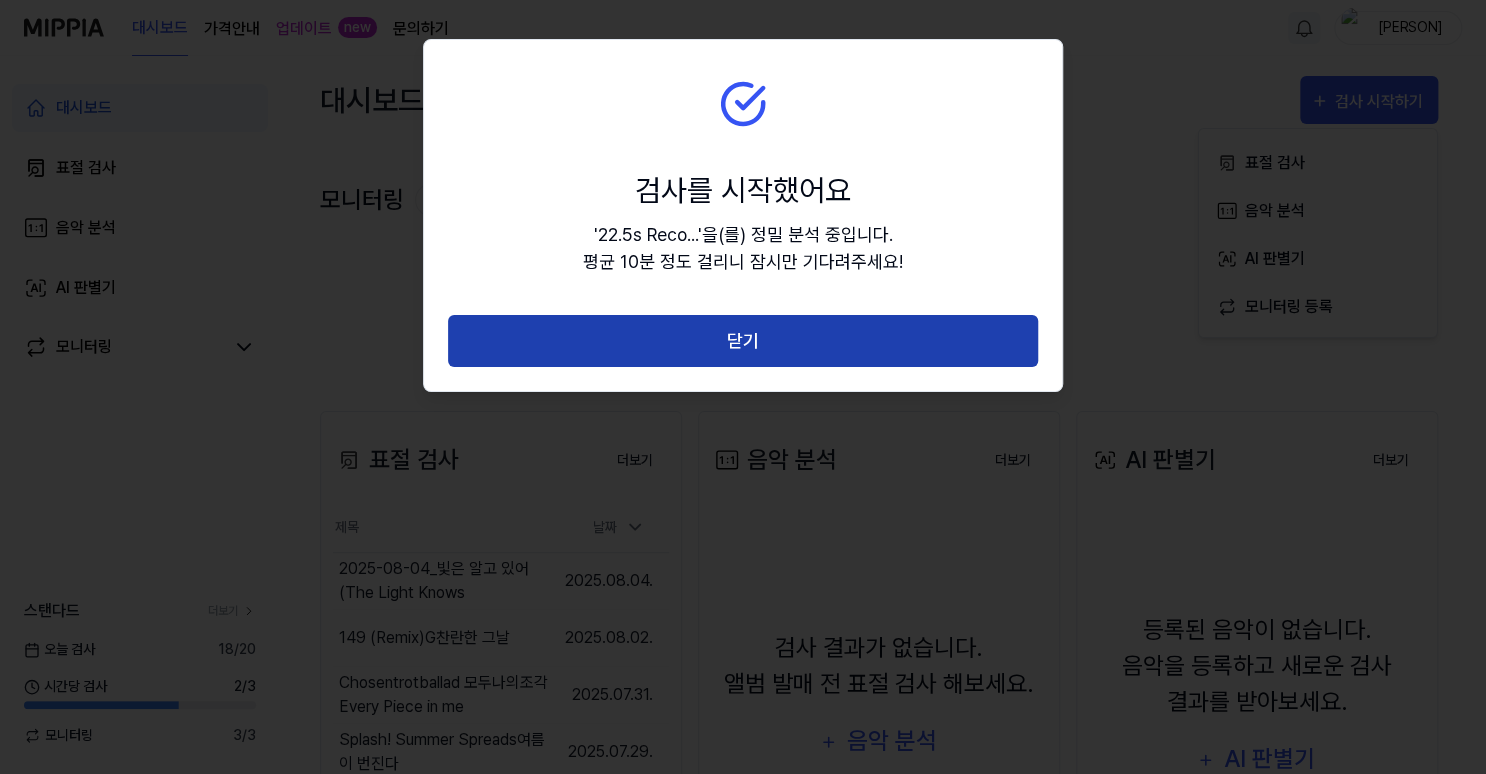 click on "닫기" at bounding box center [743, 341] 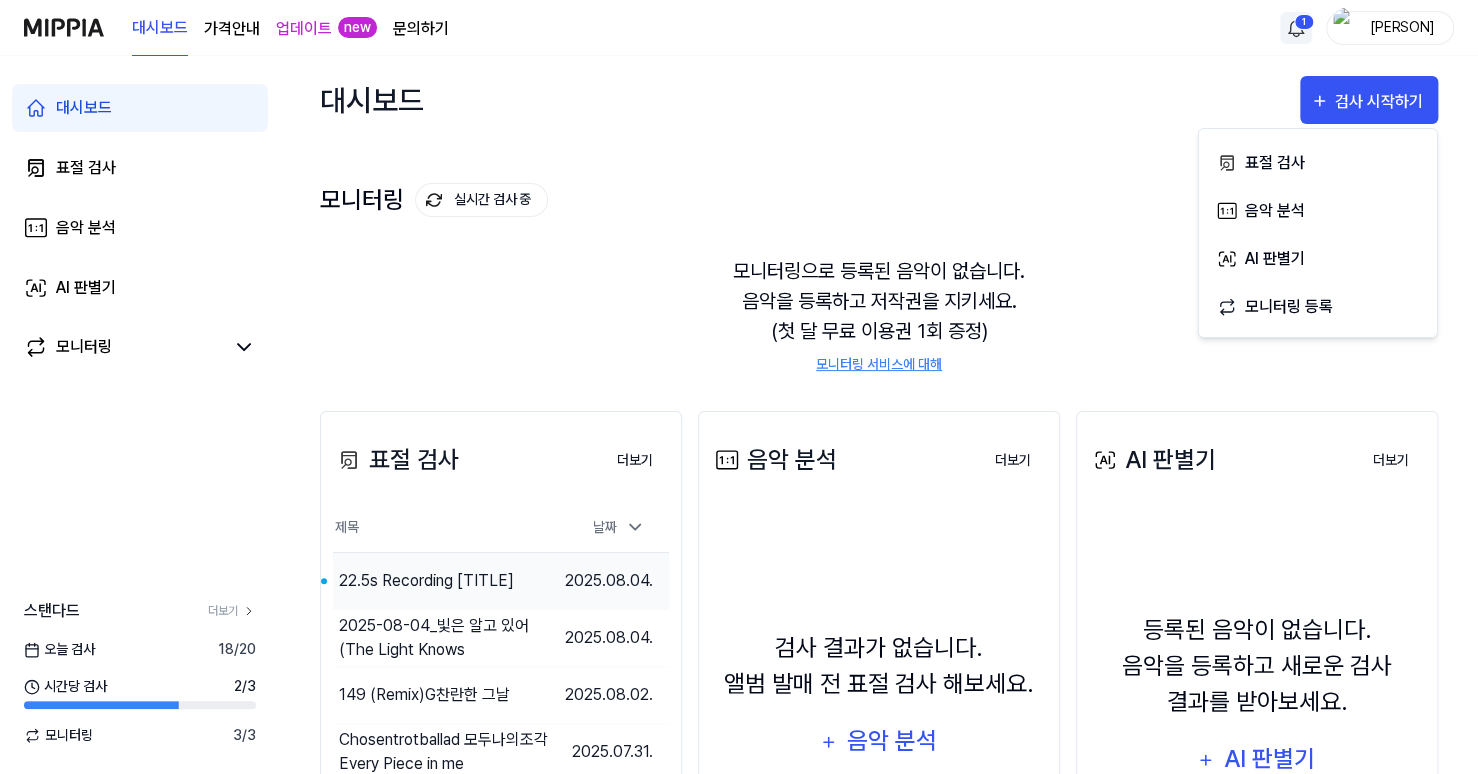click on "22.5s Recording [TITLE]" at bounding box center (426, 581) 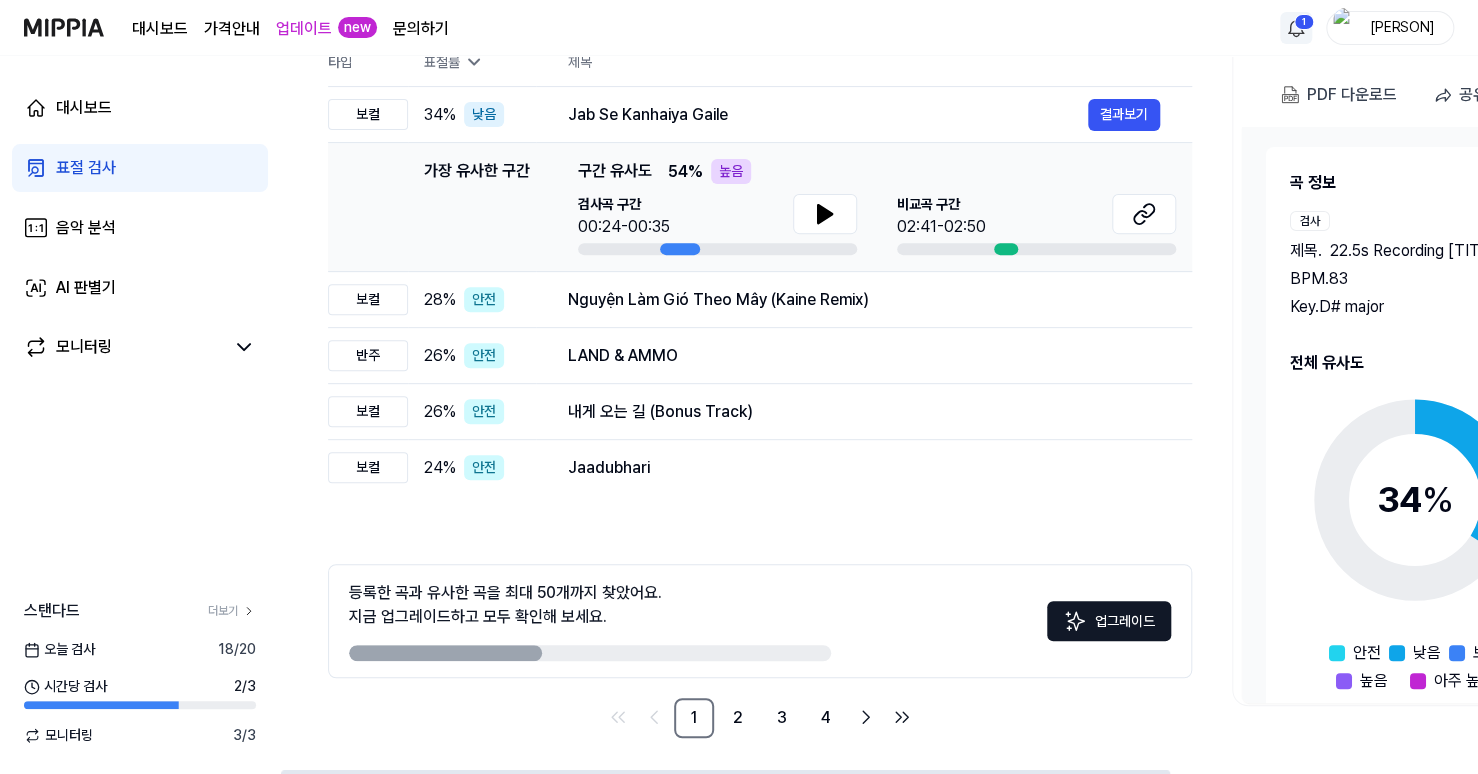 scroll, scrollTop: 233, scrollLeft: 0, axis: vertical 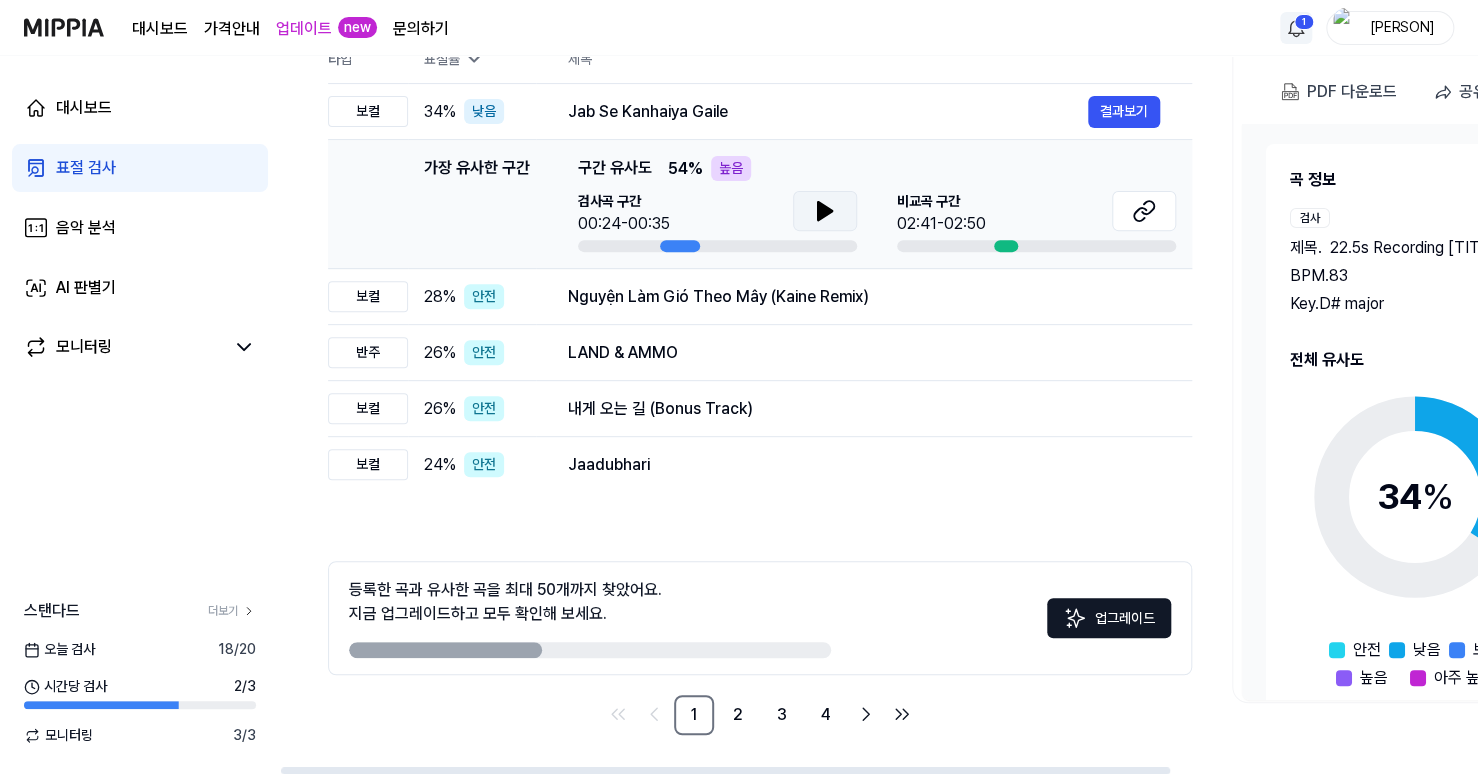 click 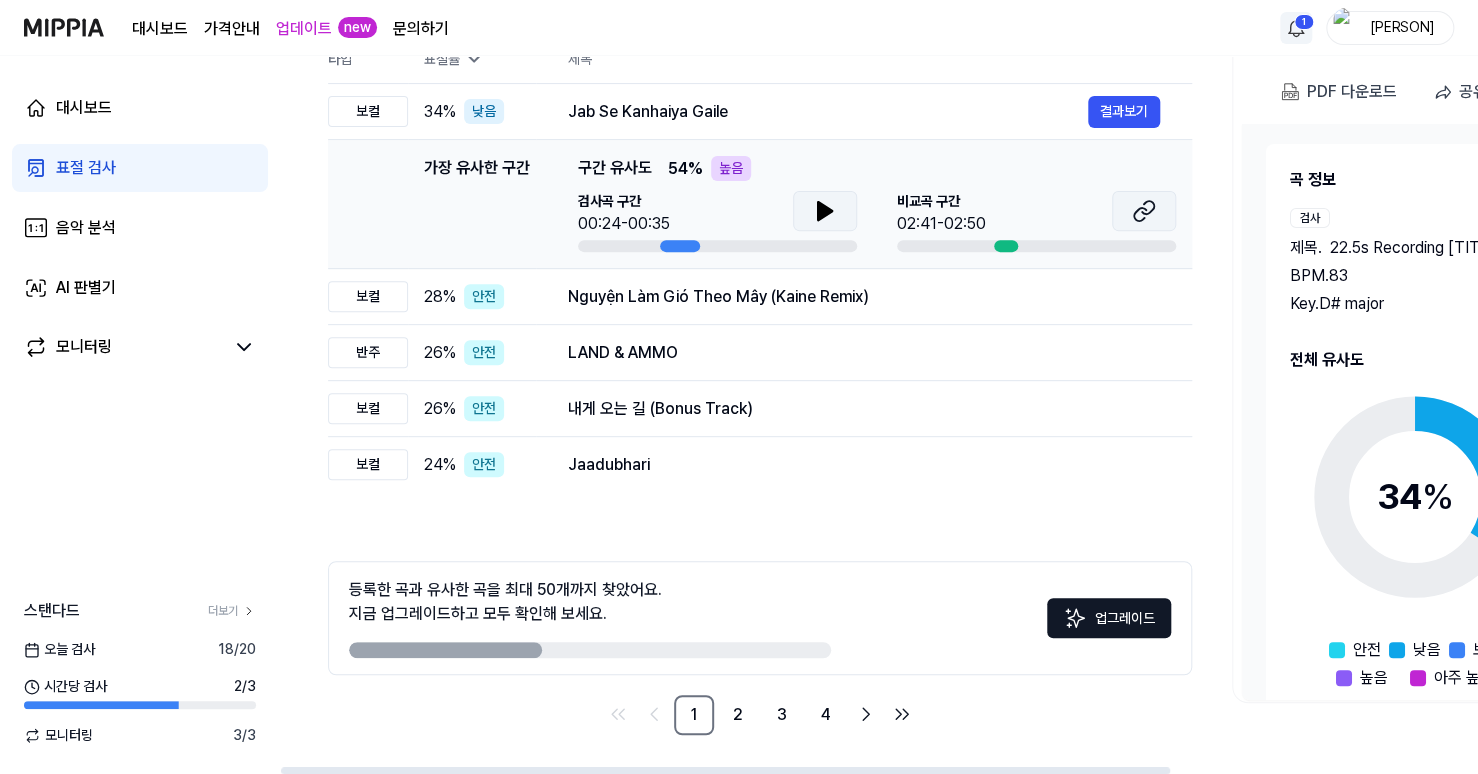 click at bounding box center [1144, 211] 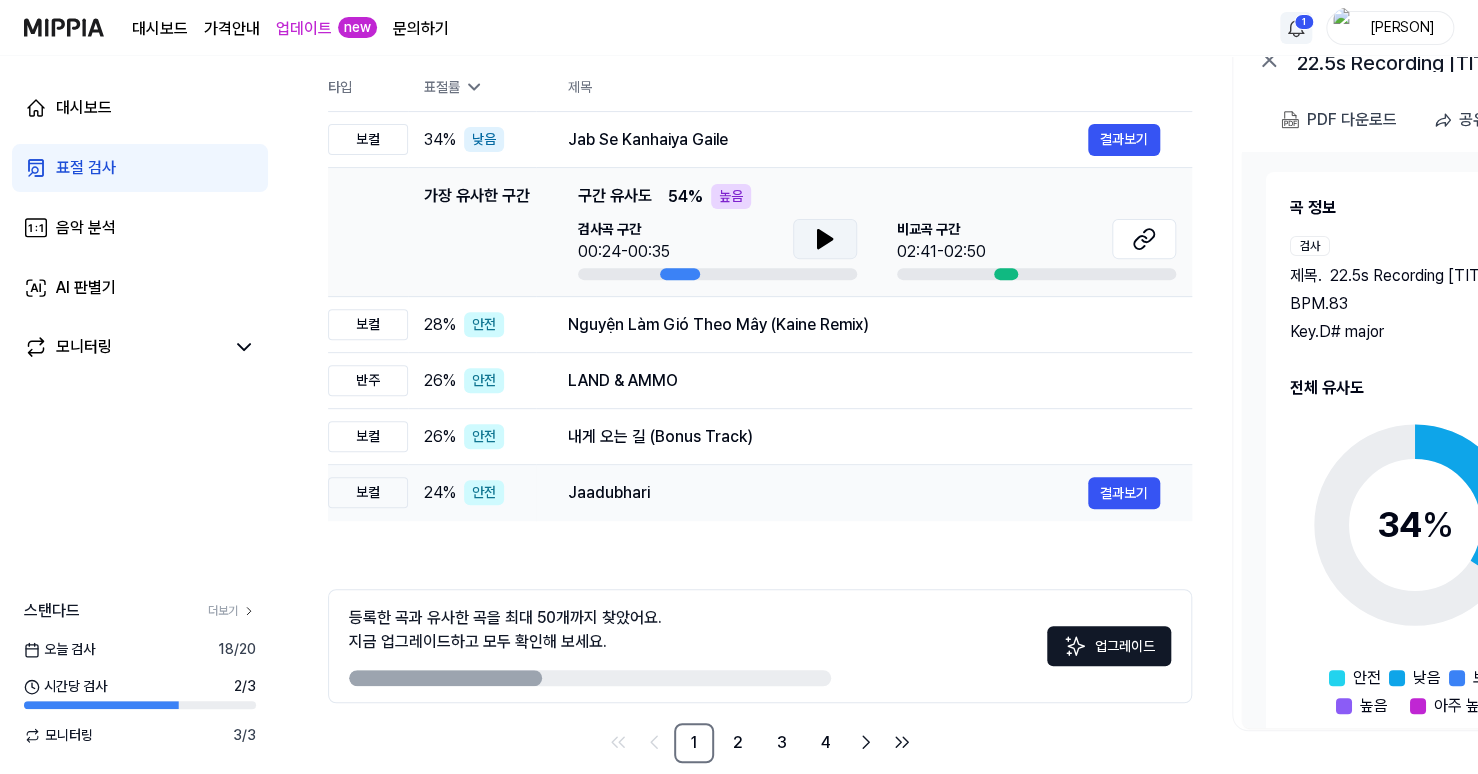 scroll, scrollTop: 233, scrollLeft: 0, axis: vertical 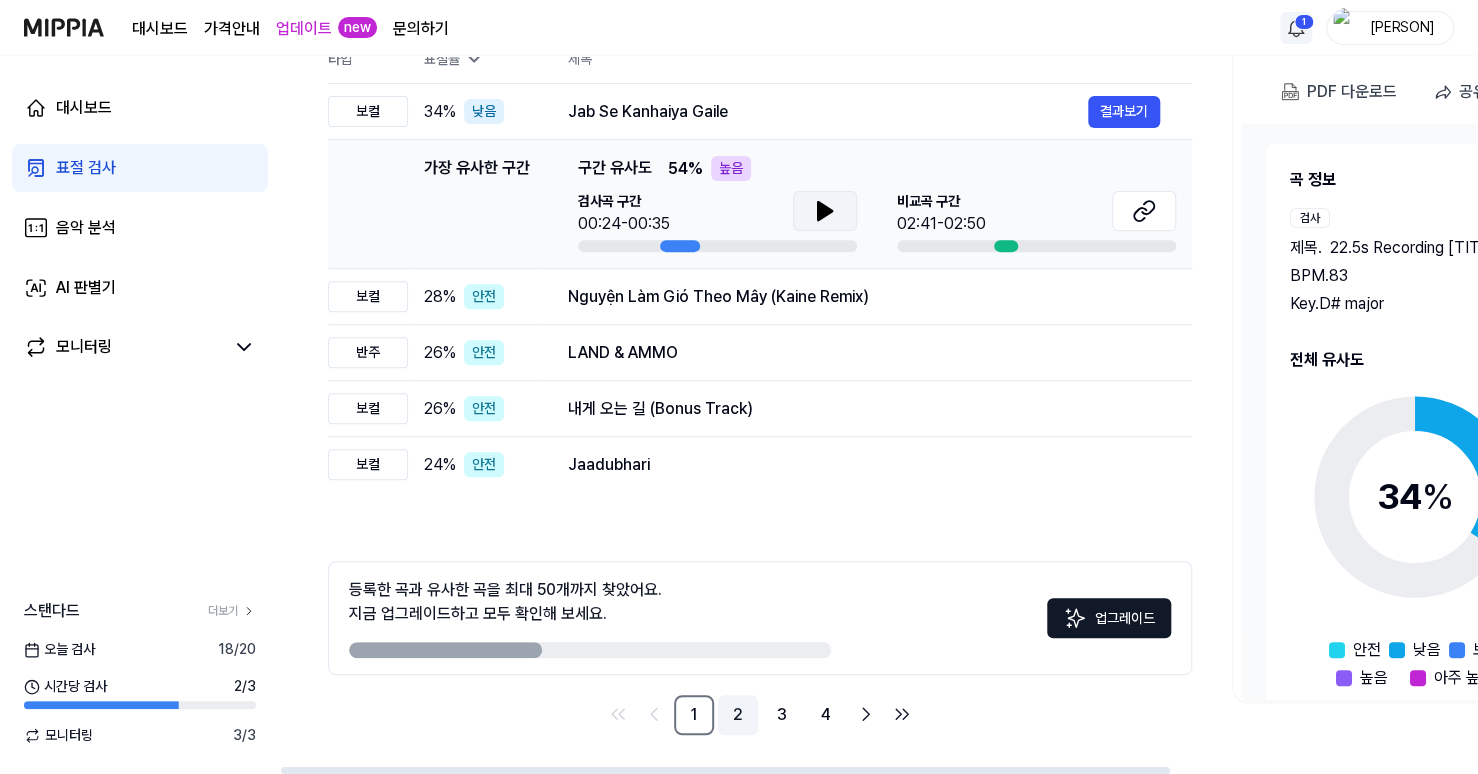 click on "2" at bounding box center [738, 715] 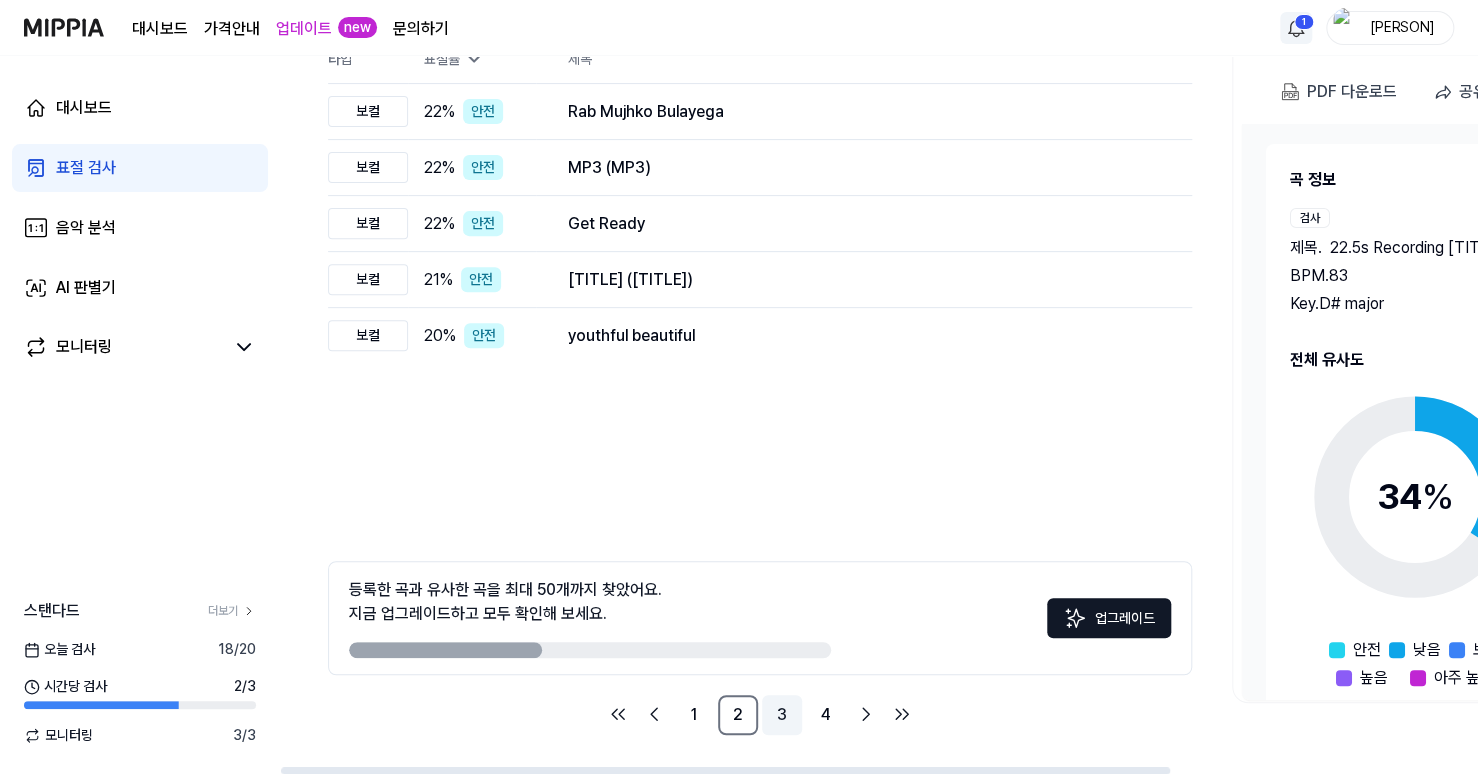 click on "3" at bounding box center (782, 715) 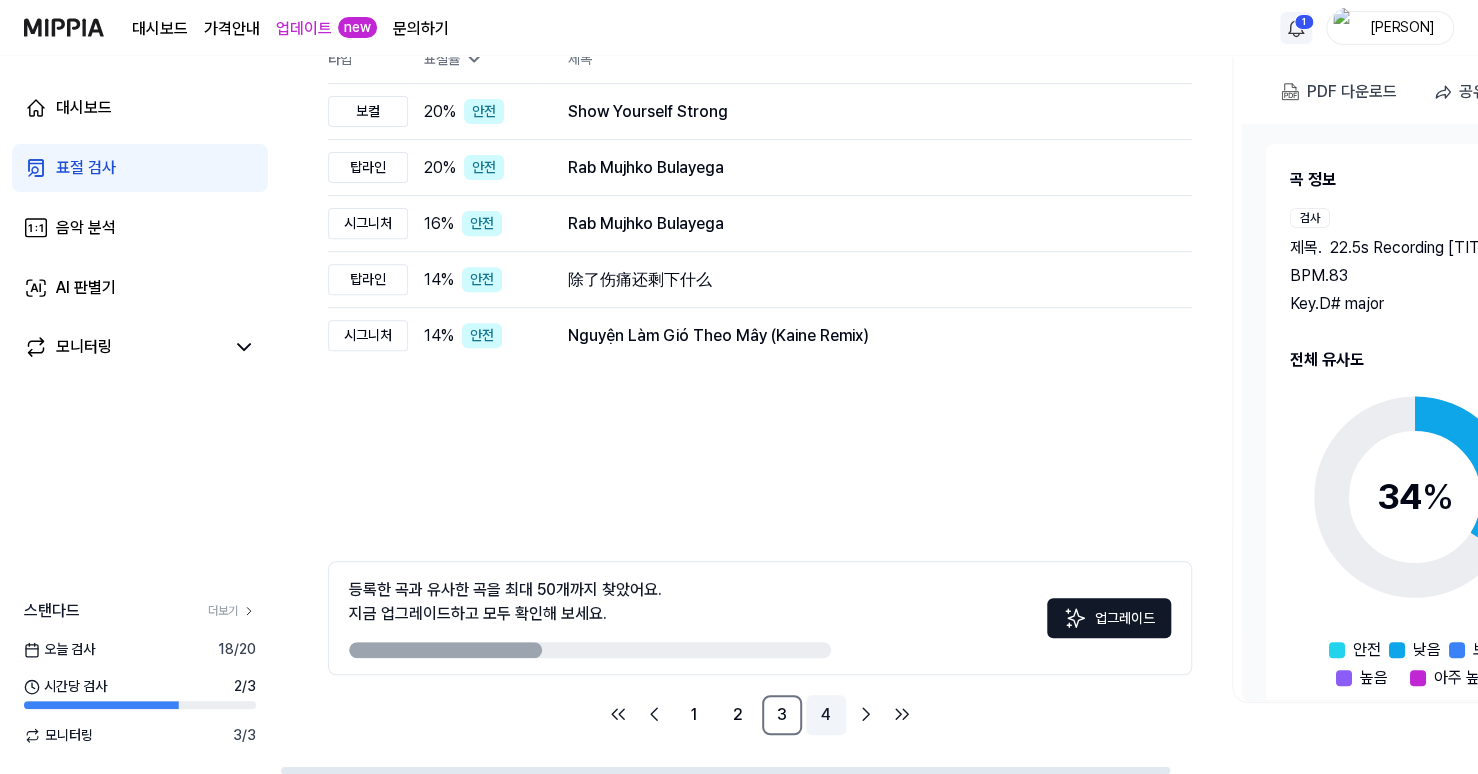 click on "4" at bounding box center [826, 715] 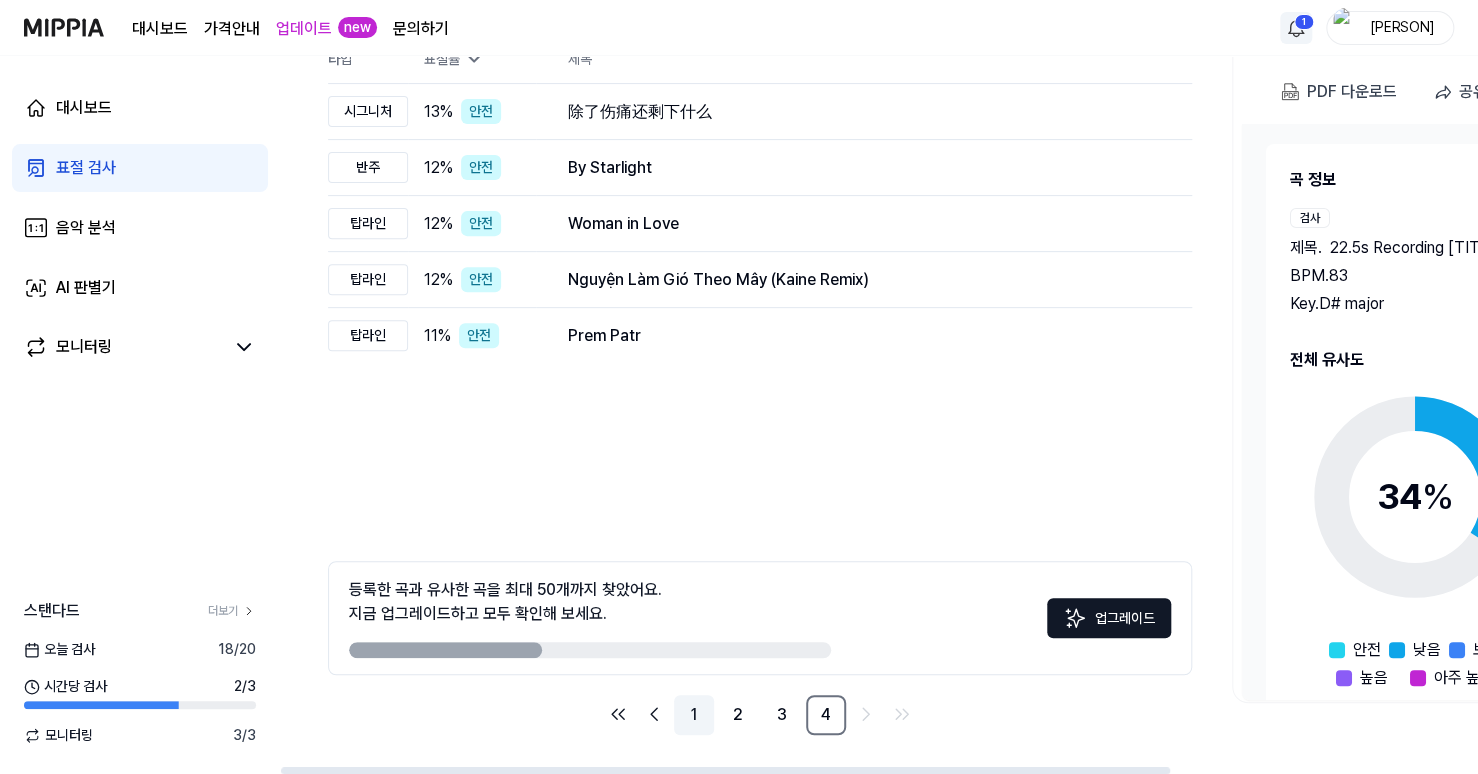 click on "1" at bounding box center (694, 715) 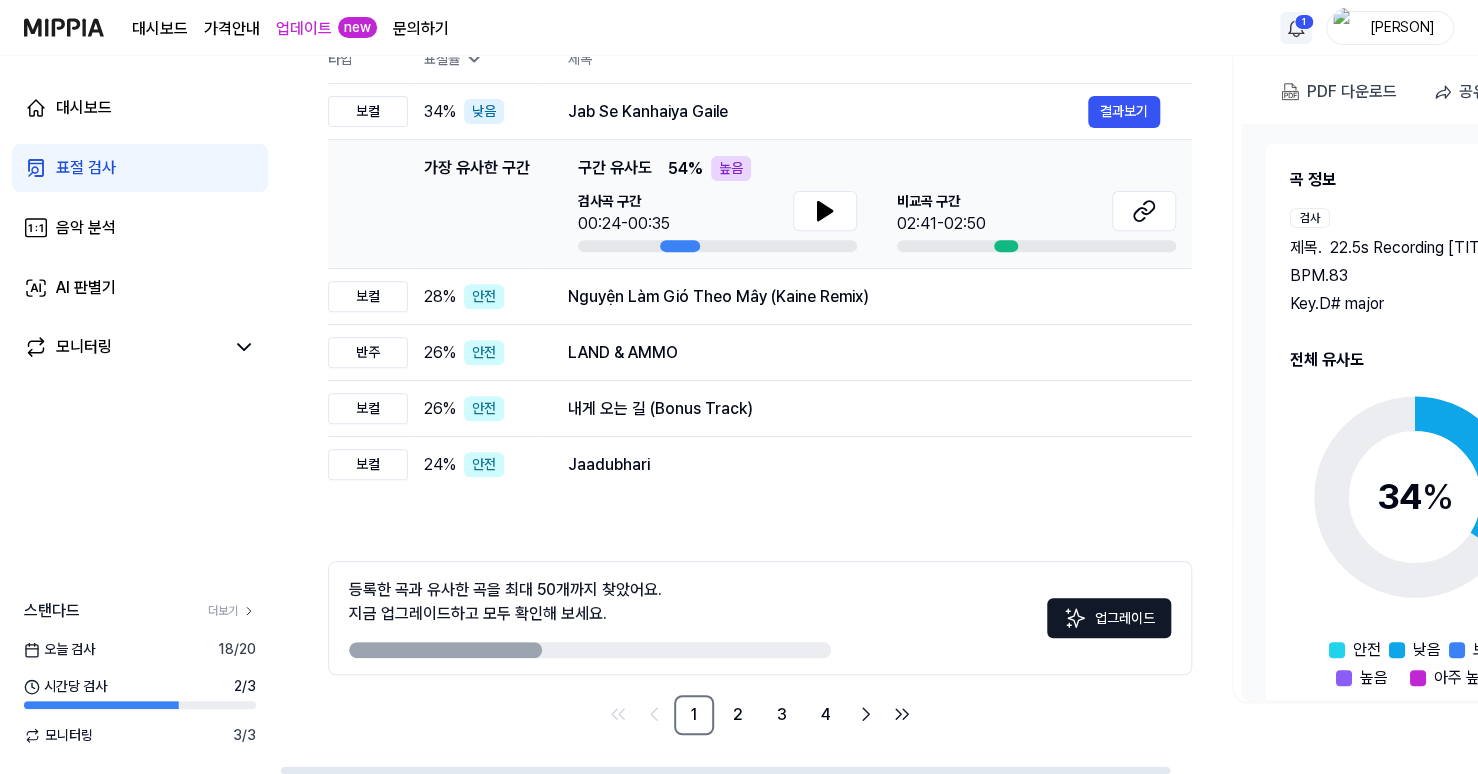 scroll, scrollTop: 0, scrollLeft: 0, axis: both 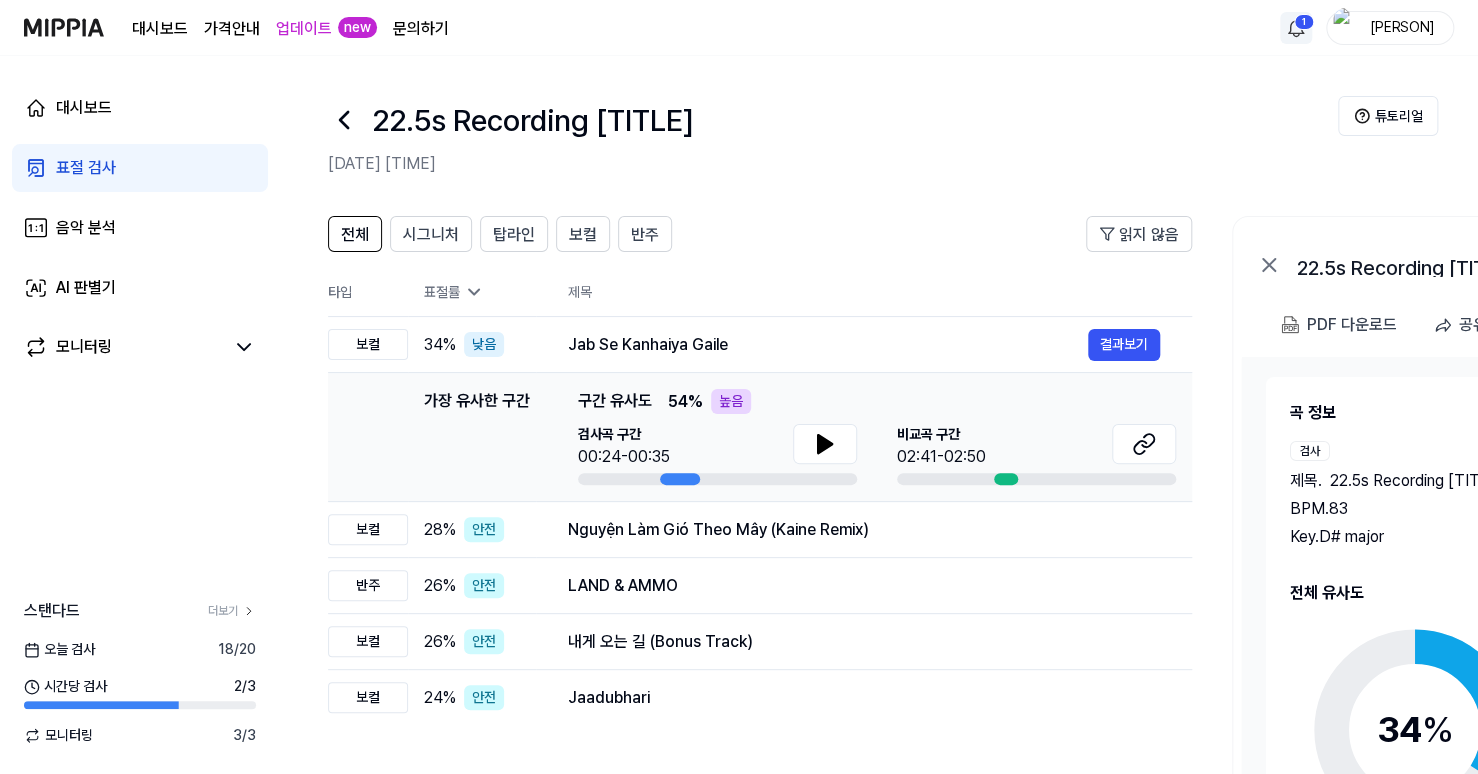 click on "표절 검사" at bounding box center (86, 168) 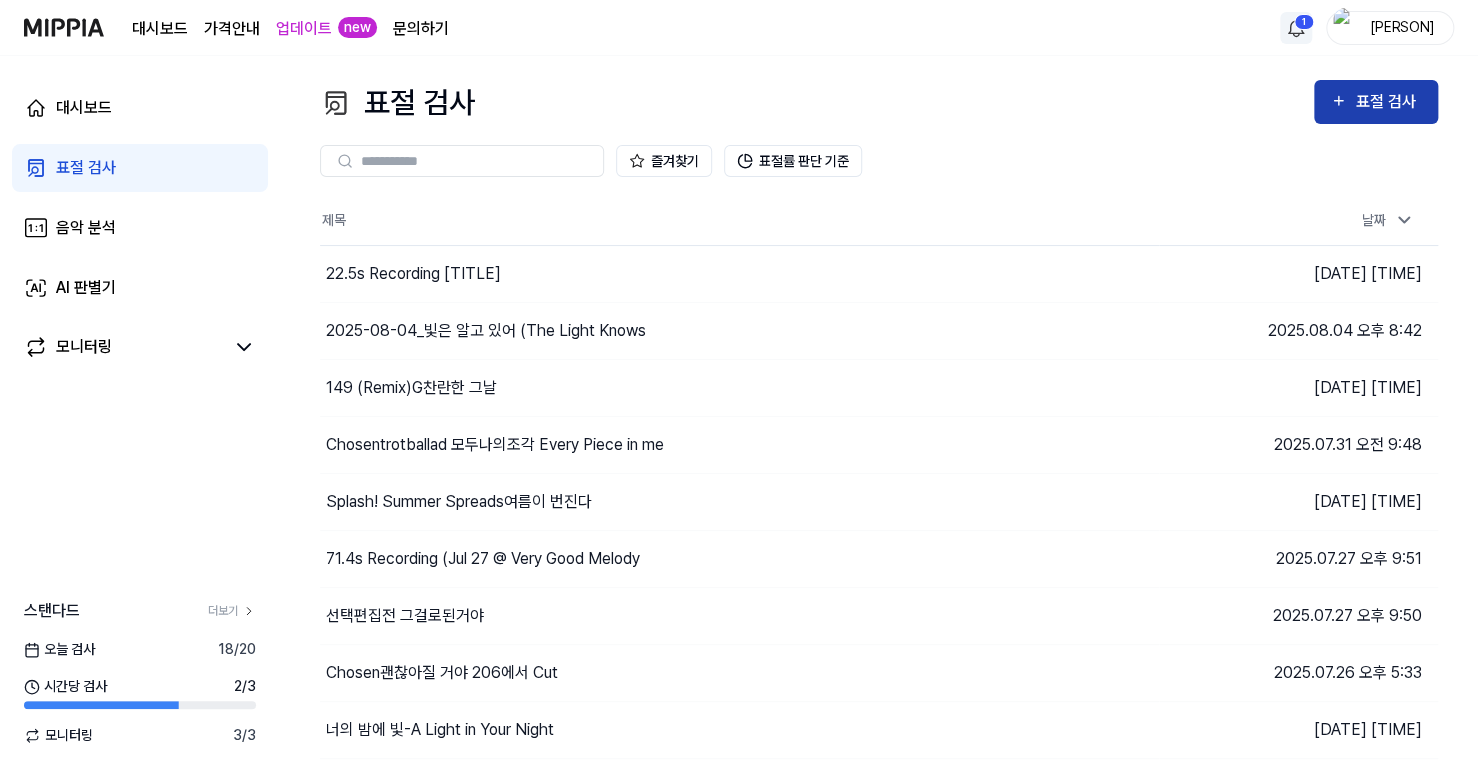 click on "표절 검사" at bounding box center [1388, 102] 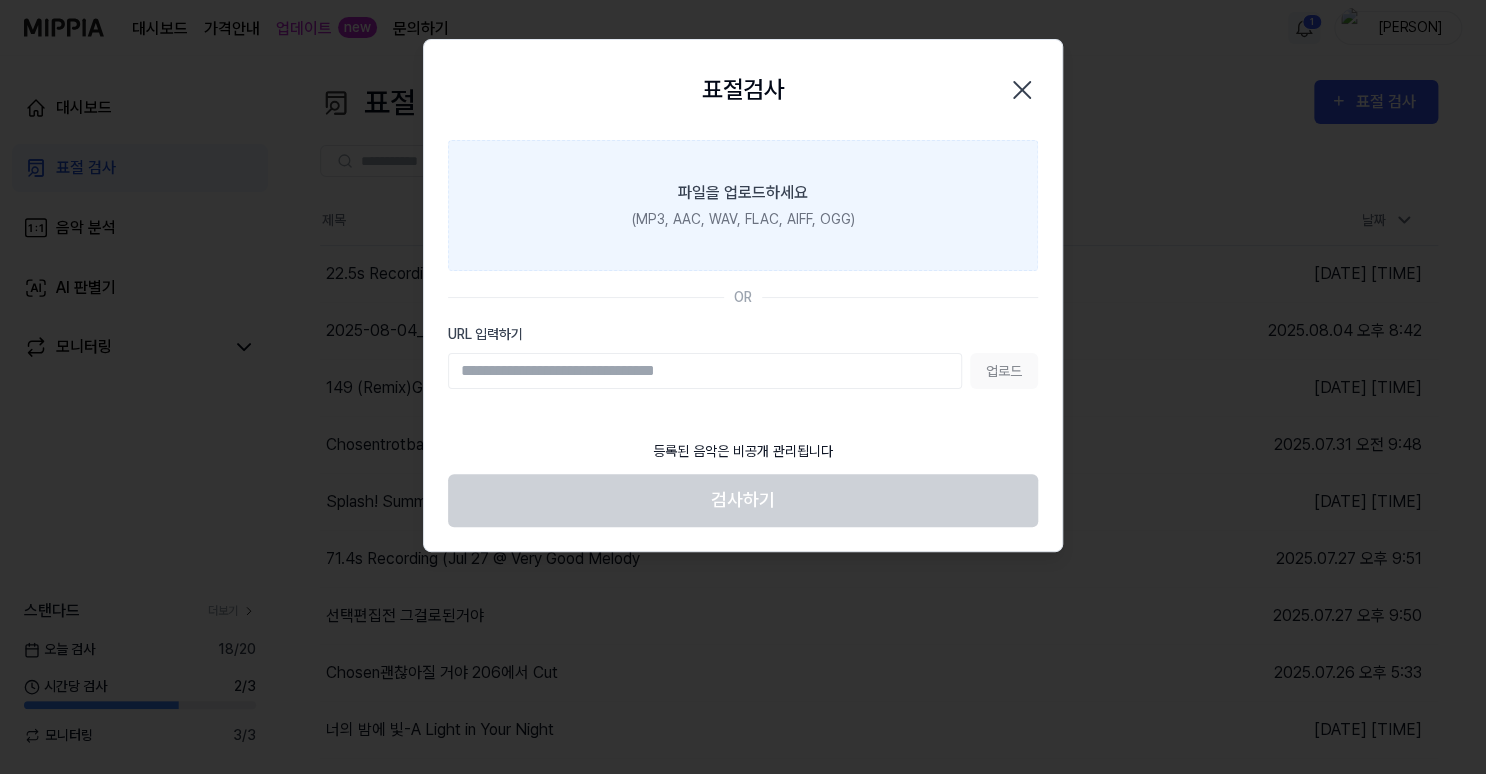 click on "파일을 업로드하세요" at bounding box center (743, 193) 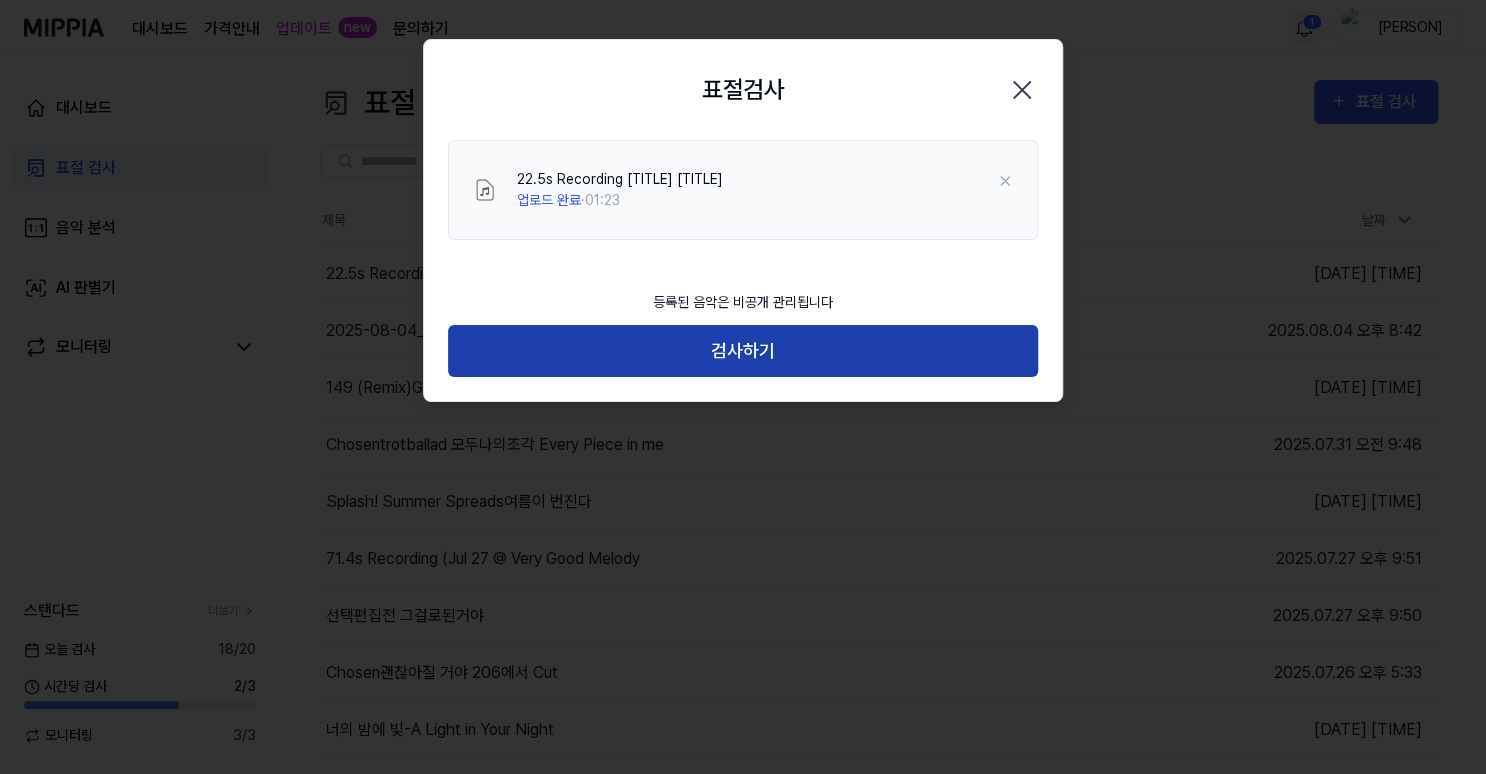 click on "검사하기" at bounding box center (743, 351) 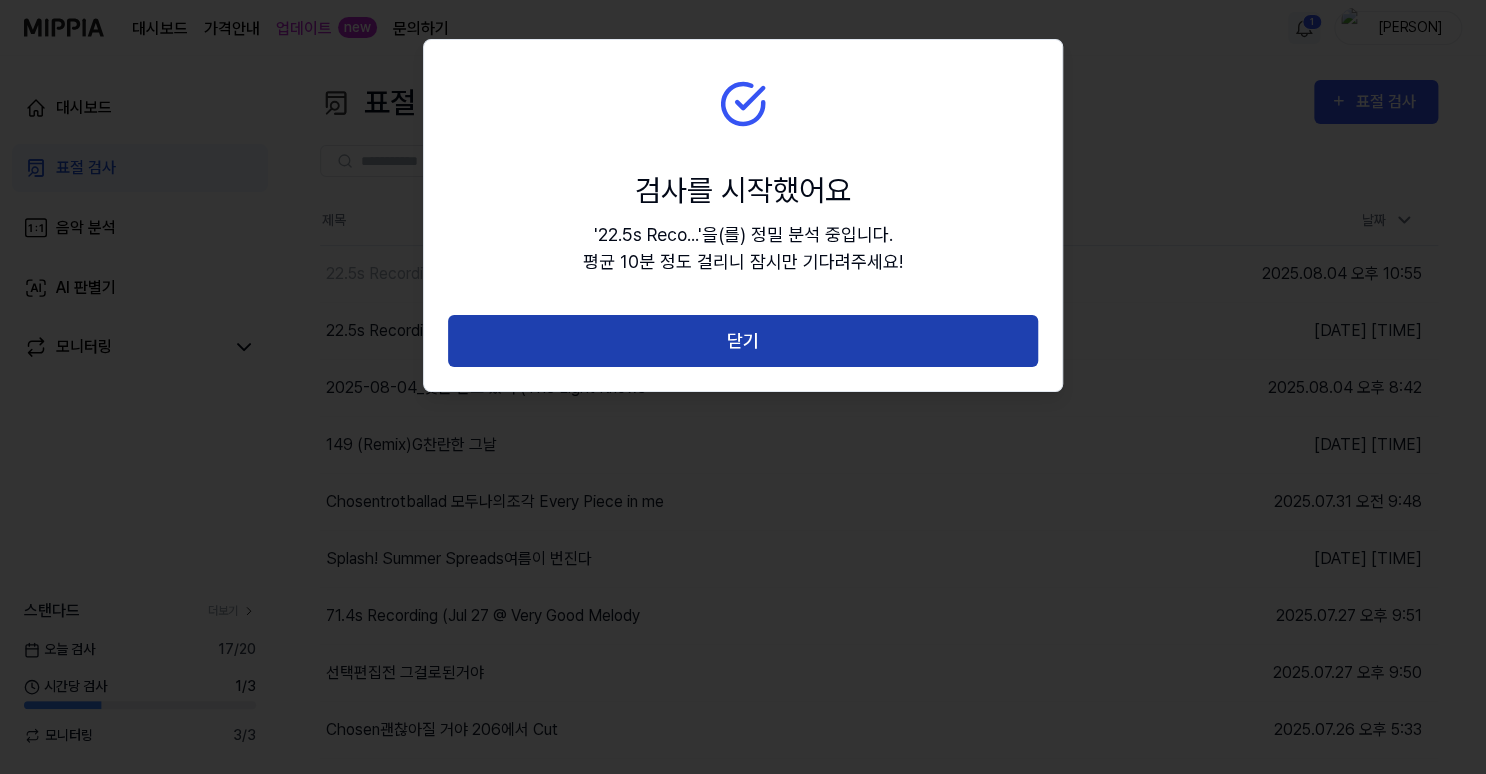 click on "닫기" at bounding box center [743, 341] 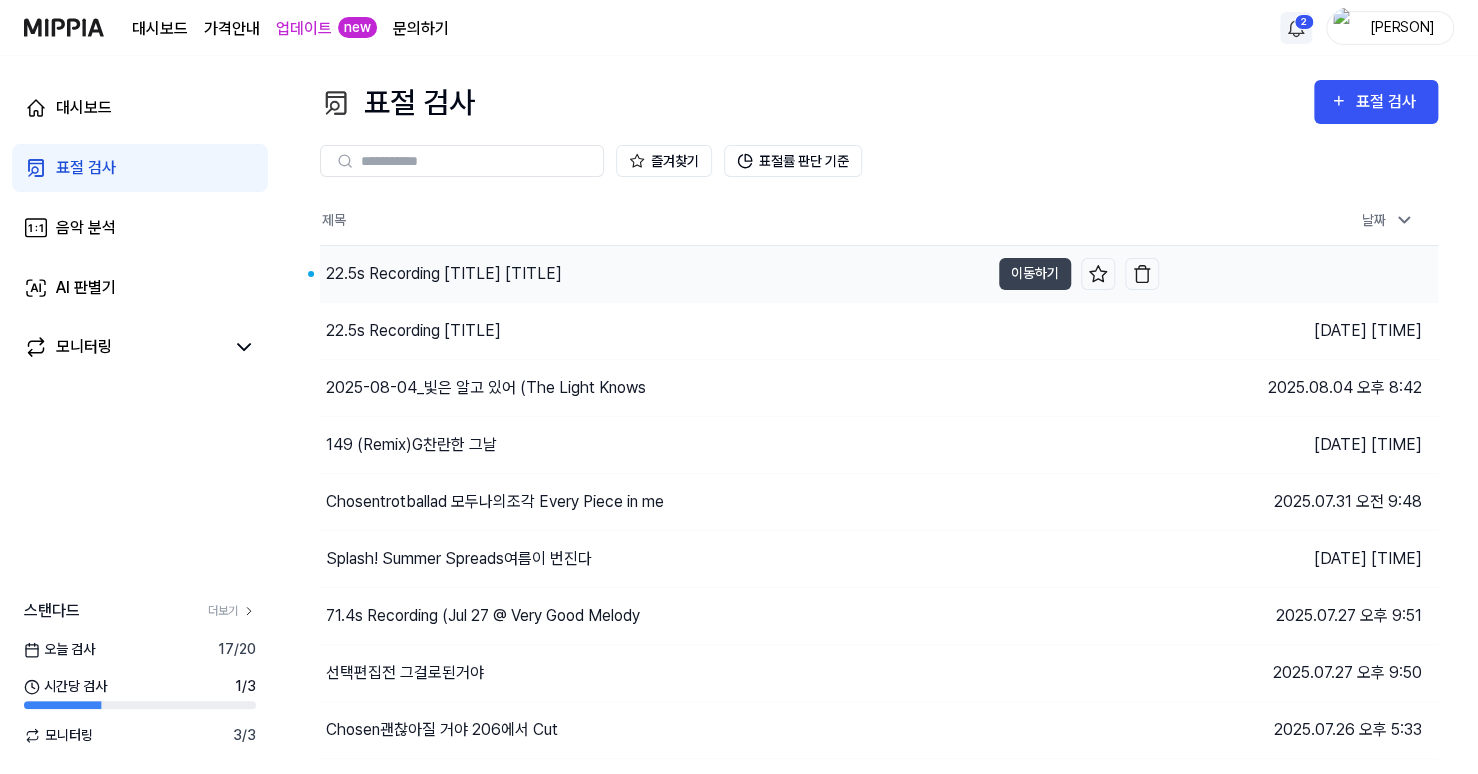 click on "22.5s Recording [TITLE] [TITLE]" at bounding box center [444, 274] 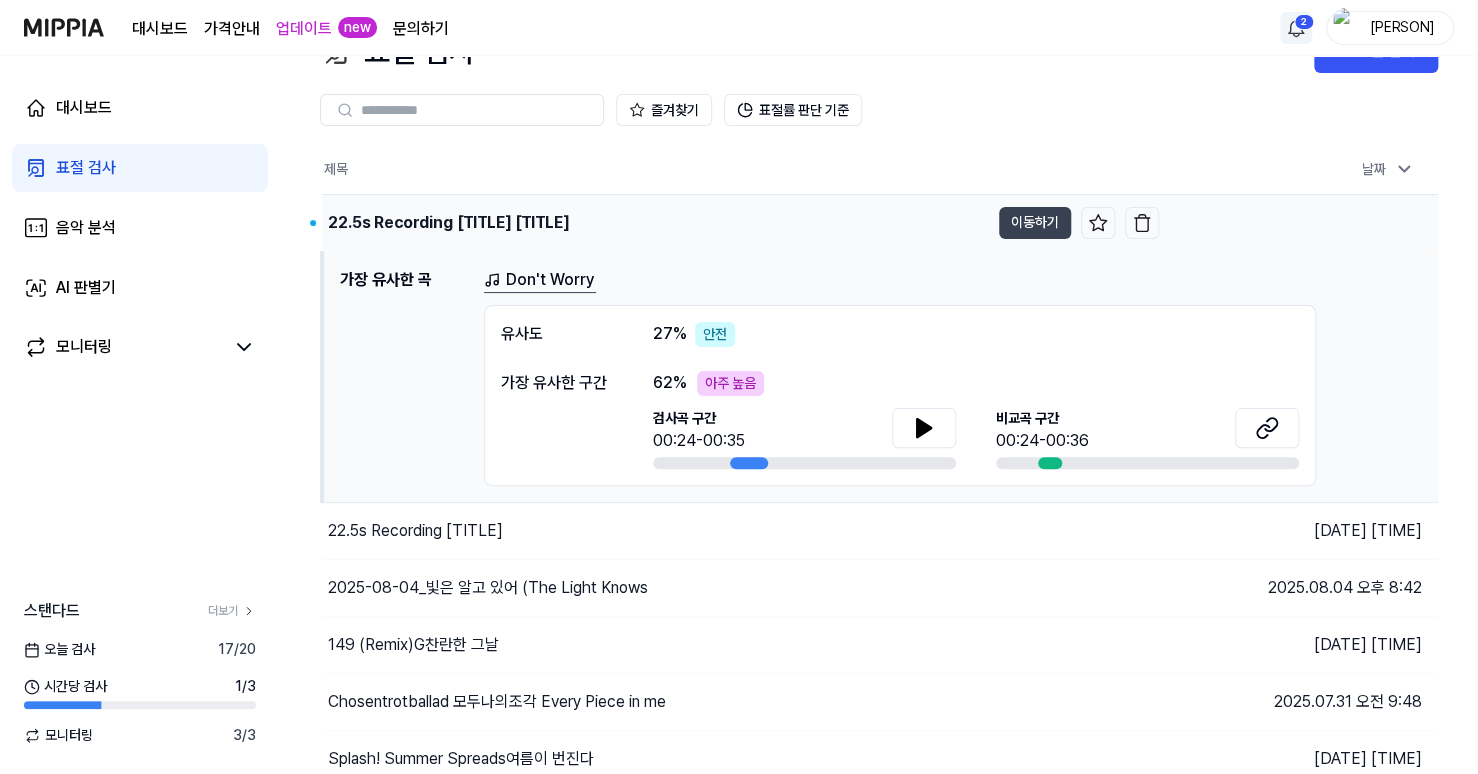 scroll, scrollTop: 100, scrollLeft: 0, axis: vertical 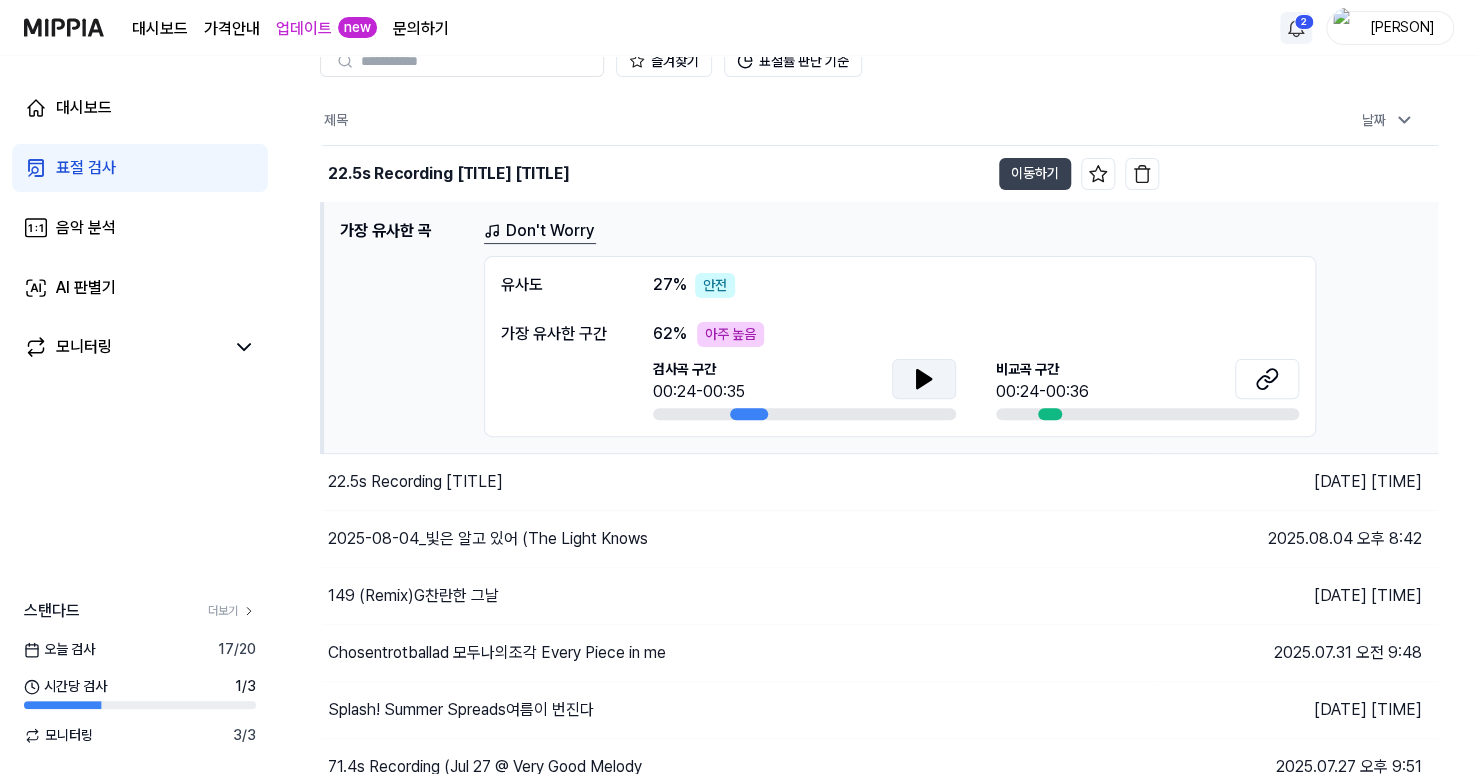 click 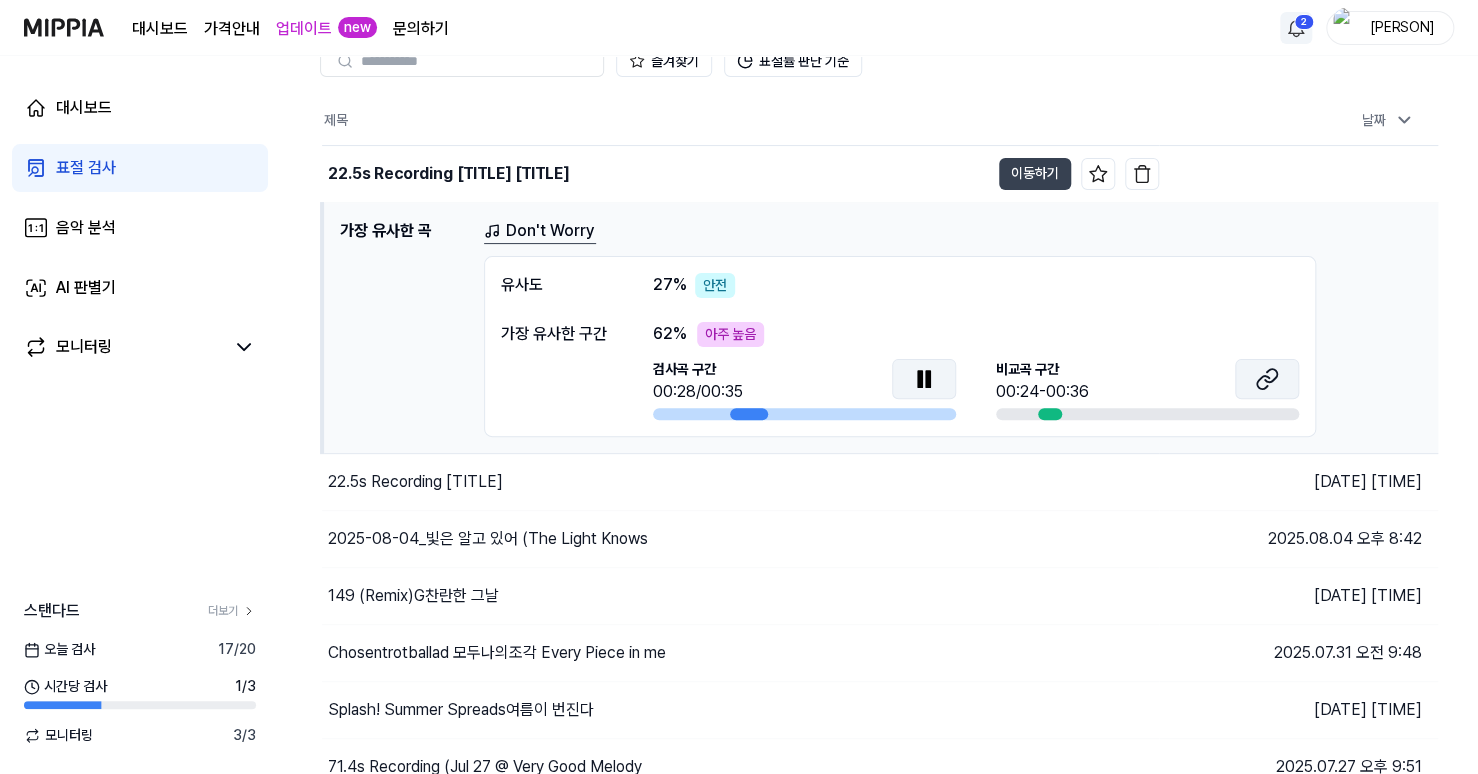 click 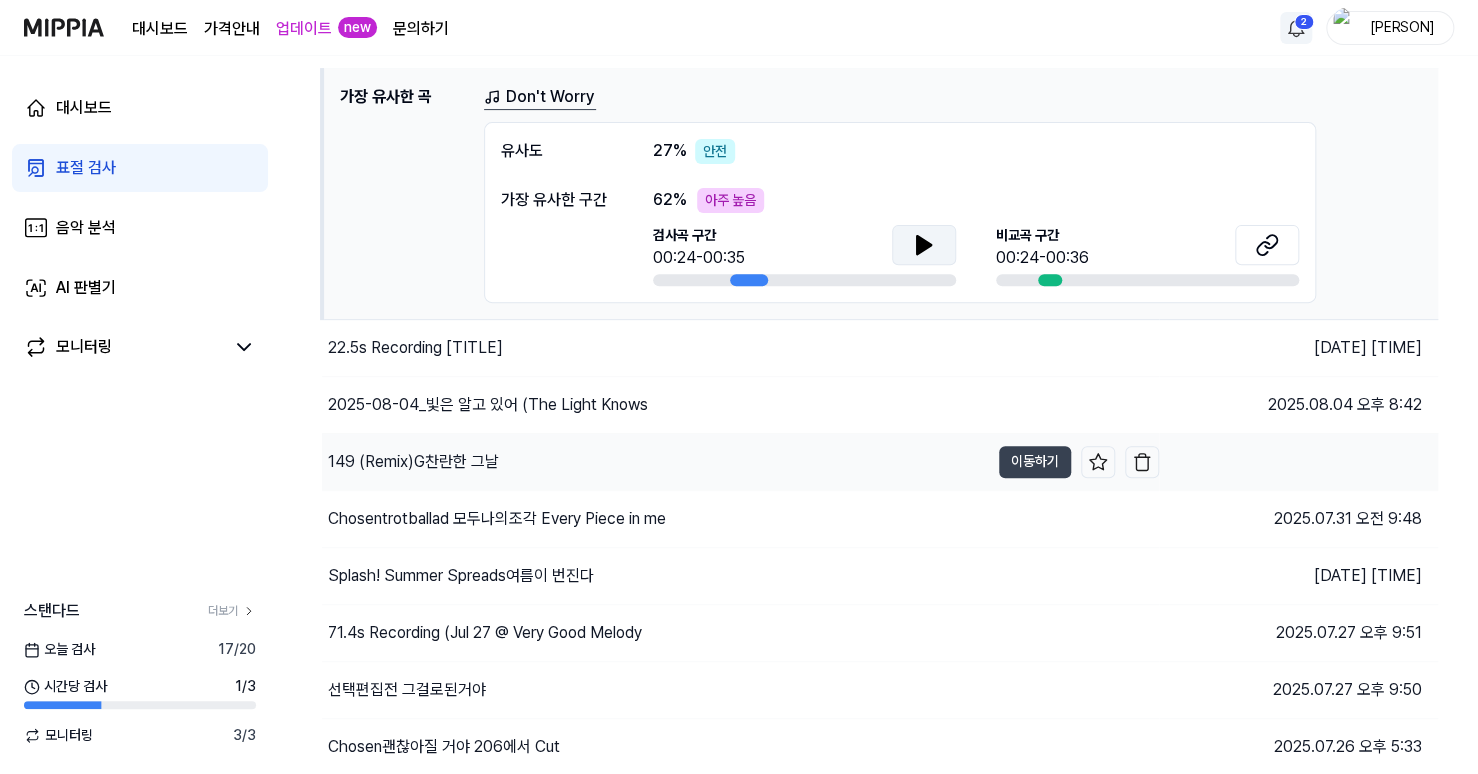 scroll, scrollTop: 200, scrollLeft: 0, axis: vertical 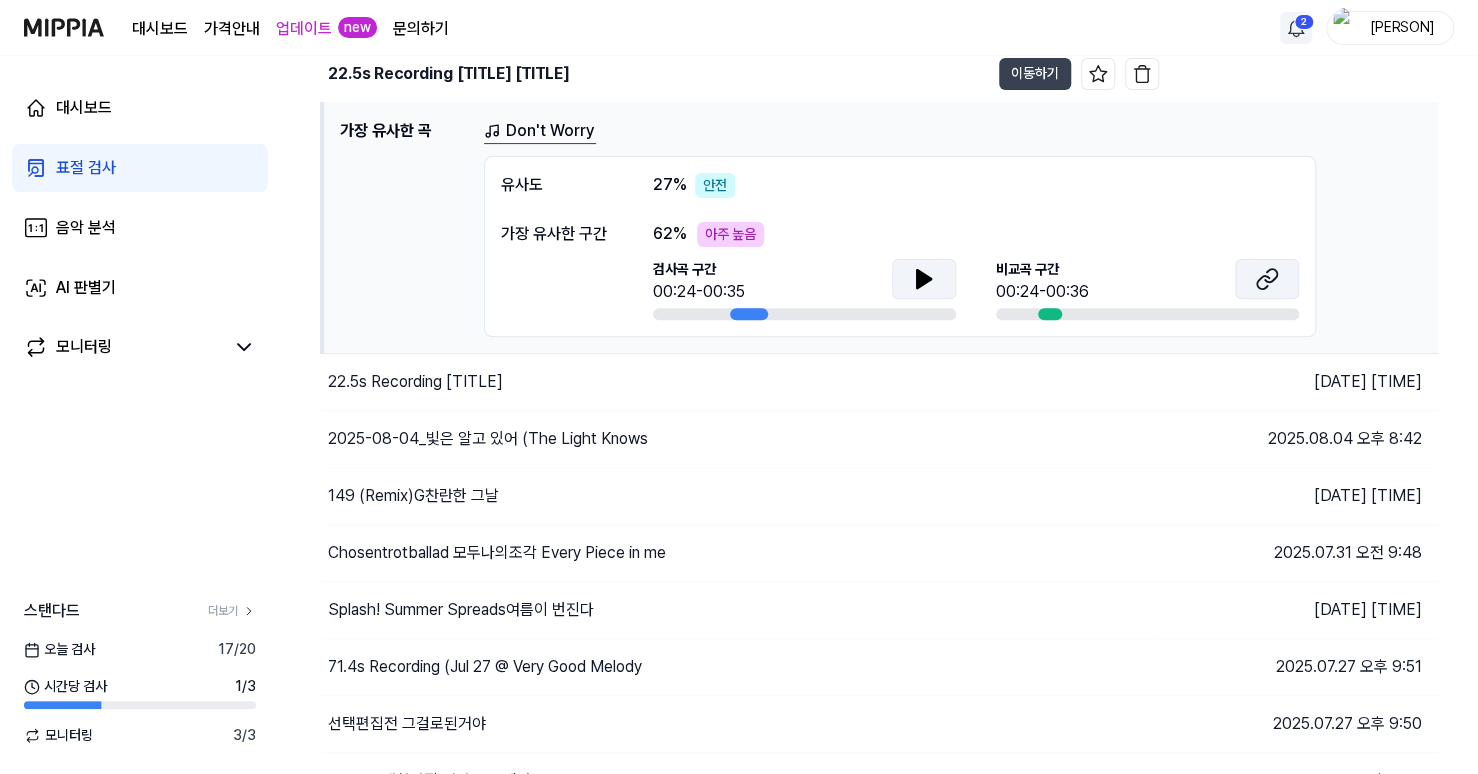 click 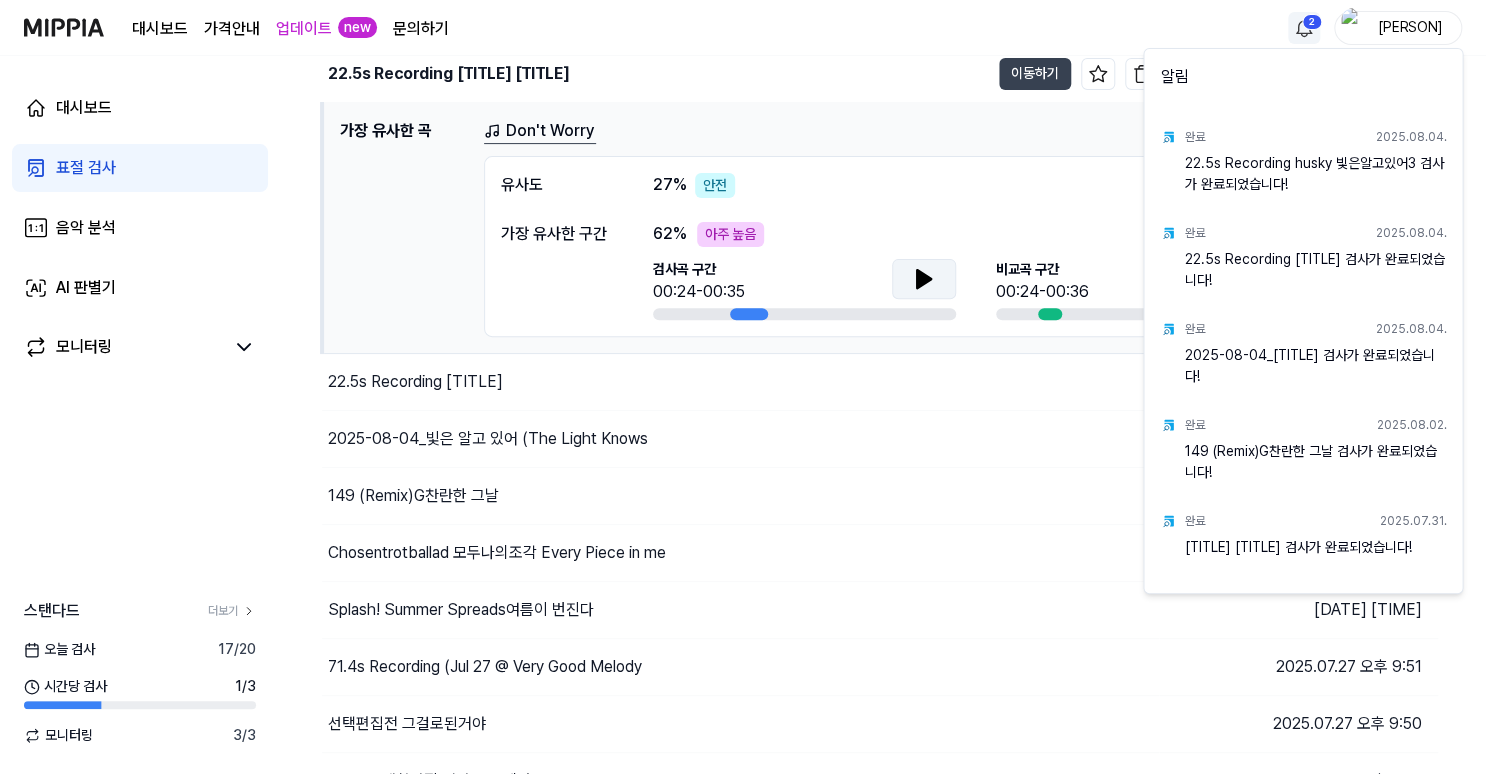 click on "대시보드 가격안내 업데이트 new 문의하기 2 Jeennyglow 대시보드 표절 검사 음악 분석 AI 판별기 모니터링 스탠다드 더보기 오늘 검사 17  /  20 시간당 검사 1  /  3 모니터링 3  /  3 표절 검사 표절 검사 표절 검사 음악 분석 AI 판별기 즐겨찾기 표절률 판단 기준 제목 날짜 22.5s Recording husky 빛은알고있어3 이동하기 2025.08.04 오후 10:55 가장 유사한 곡 Don't Worry 유사도 27 % 안전   가장 유사한 구간 62 % 아주 높음   검사곡 구간 00:24-00:35 비교곡 구간 00:24-00:36 22.5s Recording 빛은알고있어2 이동하기 2025.08.04 오후 10:39 2025-08-04_빛은 알고 있어 (The Light Knows 이동하기 2025.08.04 오후 8:42 149 (Remix)G찬란한 그날 이동하기 2025.08.02 오후 5:09 Chosentrotballad 모두나의조각 Every Piece in me 이동하기 2025.07.31 오전 9:48 Splash! Summer Spreads여름이 번진다 이동하기 2025.07.29 오후 1:28 71.4s Recording (Jul 27 @ Very Good Melody 1" at bounding box center (743, 187) 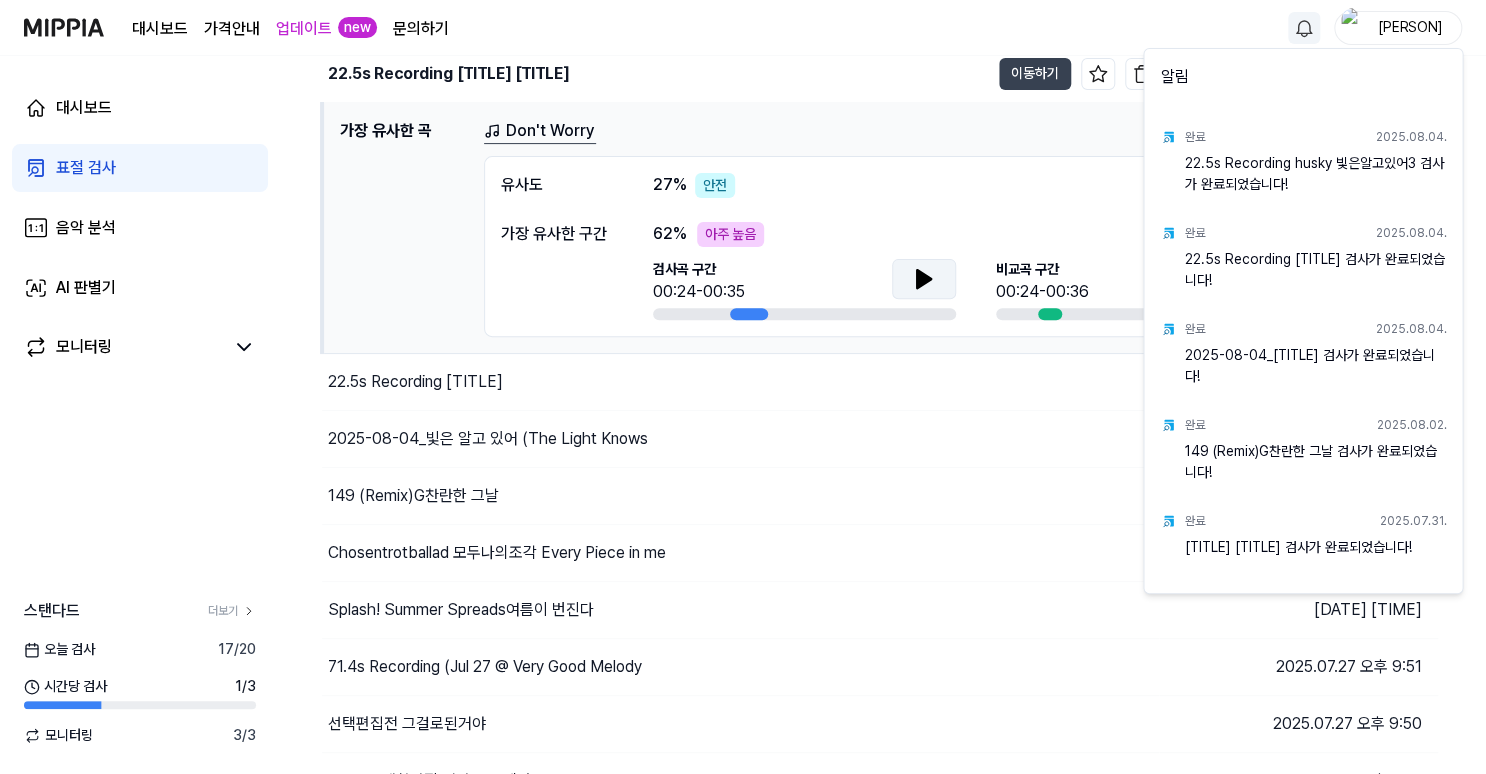 click on "대시보드 가격안내 업데이트 new 문의하기 Jeennyglow 대시보드 표절 검사 음악 분석 AI 판별기 모니터링 스탠다드 더보기 오늘 검사 17  /  20 시간당 검사 1  /  3 모니터링 3  /  3 표절 검사 표절 검사 표절 검사 음악 분석 AI 판별기 즐겨찾기 표절률 판단 기준 제목 날짜 22.5s Recording husky 빛은알고있어3 이동하기 2025.08.04 오후 10:55 가장 유사한 곡 Don't Worry 유사도 27 % 안전   가장 유사한 구간 62 % 아주 높음   검사곡 구간 00:24-00:35 비교곡 구간 00:24-00:36 22.5s Recording 빛은알고있어2 이동하기 2025.08.04 오후 10:39 2025-08-04_빛은 알고 있어 (The Light Knows 이동하기 2025.08.04 오후 8:42 149 (Remix)G찬란한 그날 이동하기 2025.08.02 오후 5:09 Chosentrotballad 모두나의조각 Every Piece in me 이동하기 2025.07.31 오전 9:48 Splash! Summer Spreads여름이 번진다 이동하기 2025.07.29 오후 1:28 71.4s Recording (Jul 27 @ Very Good Melody 1" at bounding box center [743, 187] 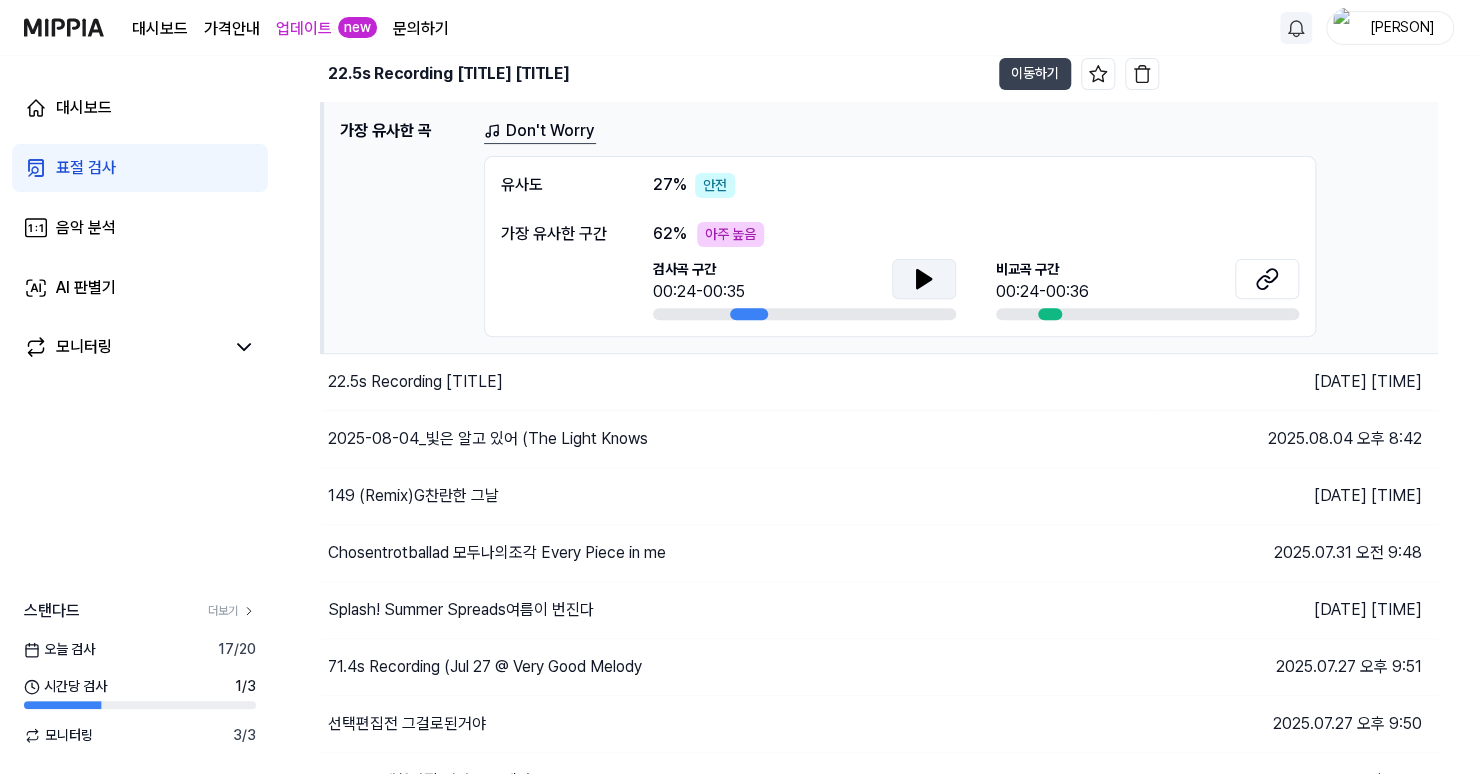 click on "표절 검사" at bounding box center [86, 168] 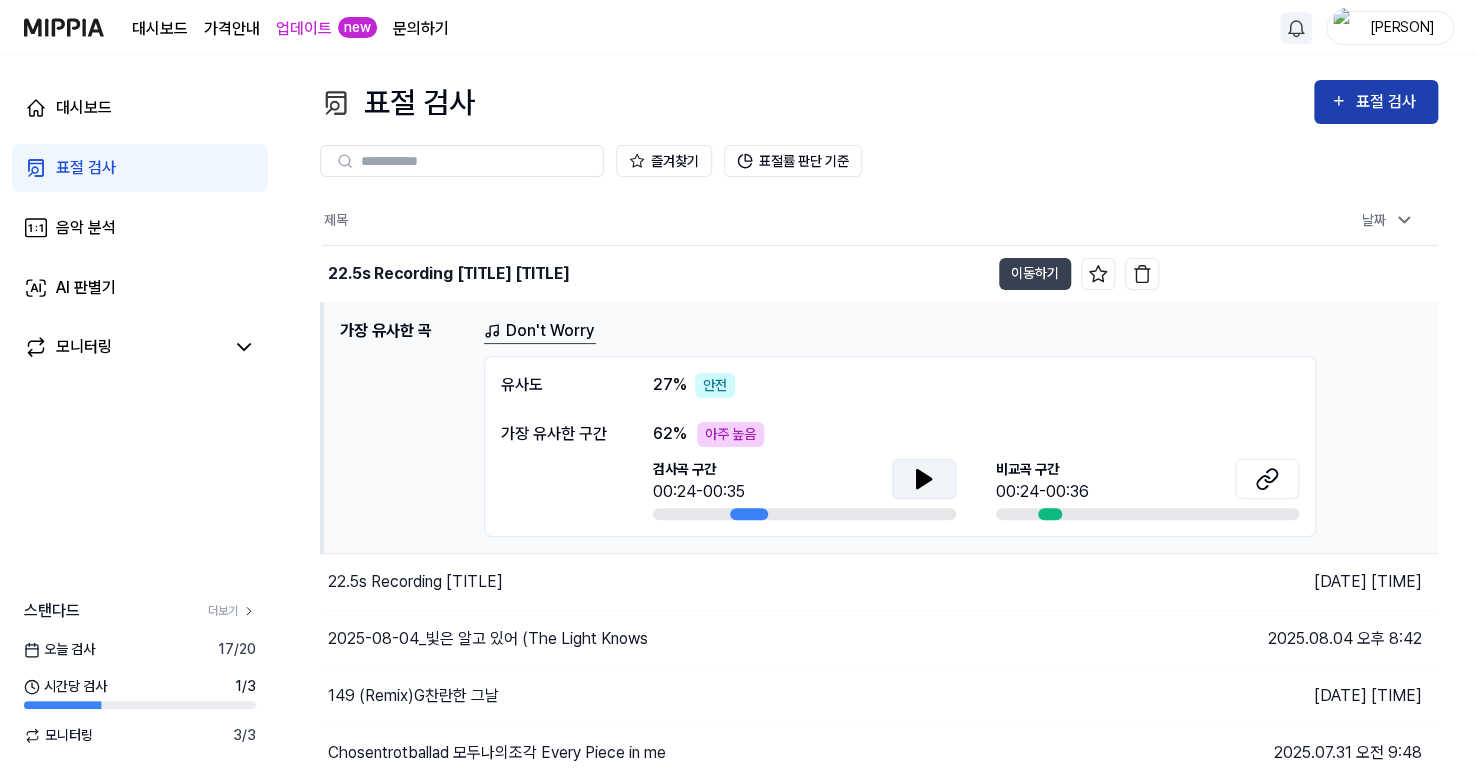 click 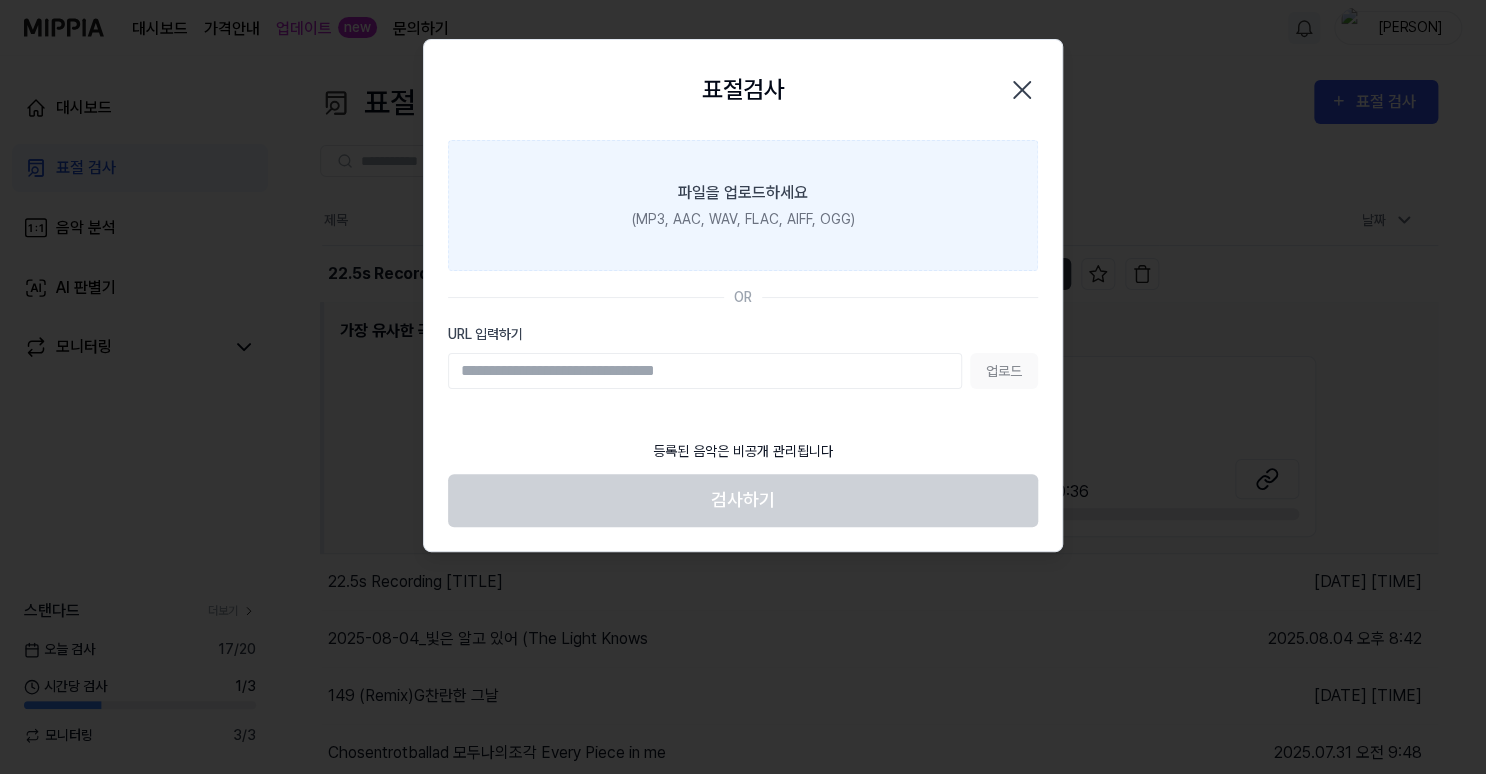 click on "(MP3, AAC, WAV, FLAC, AIFF, OGG)" at bounding box center [743, 219] 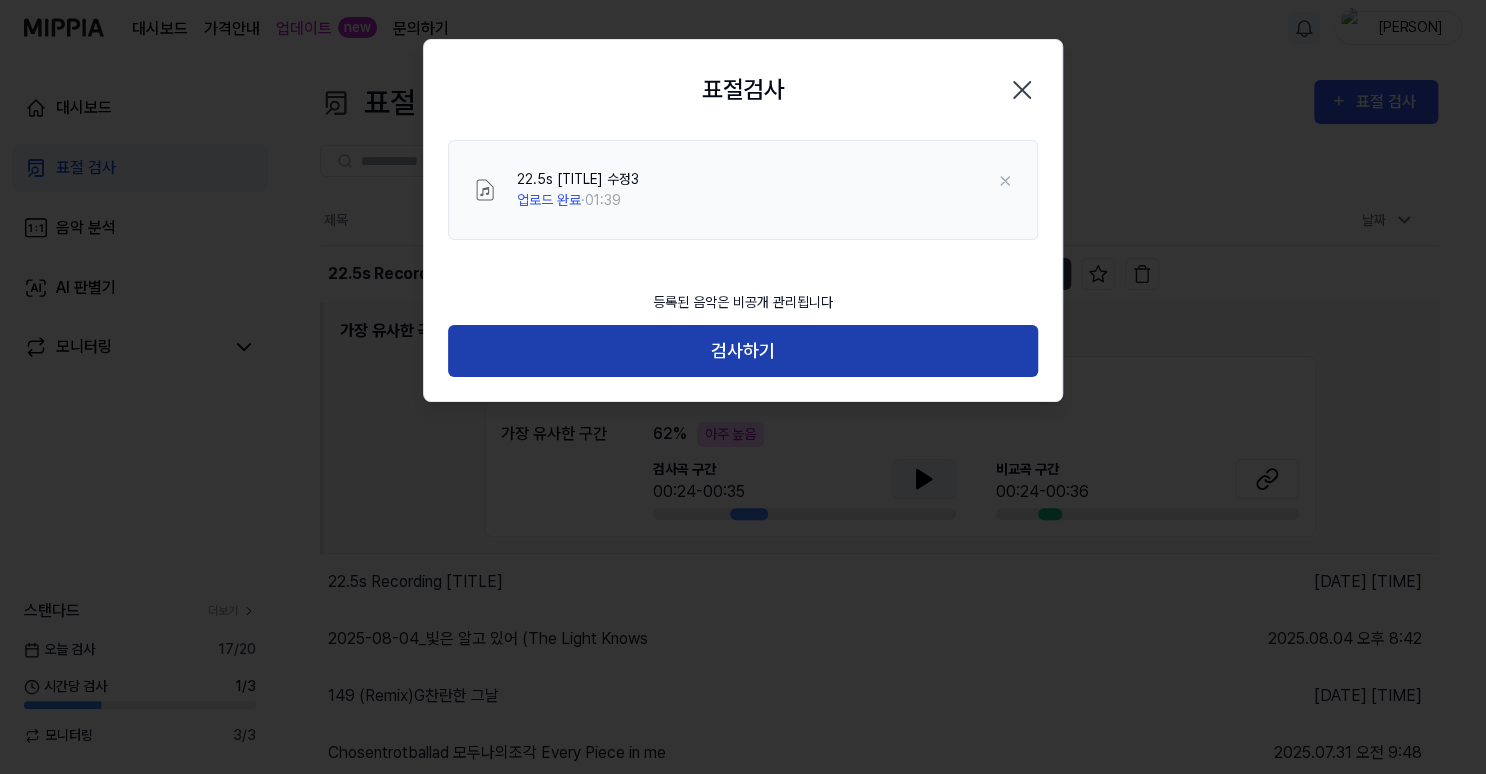 click on "검사하기" at bounding box center (743, 351) 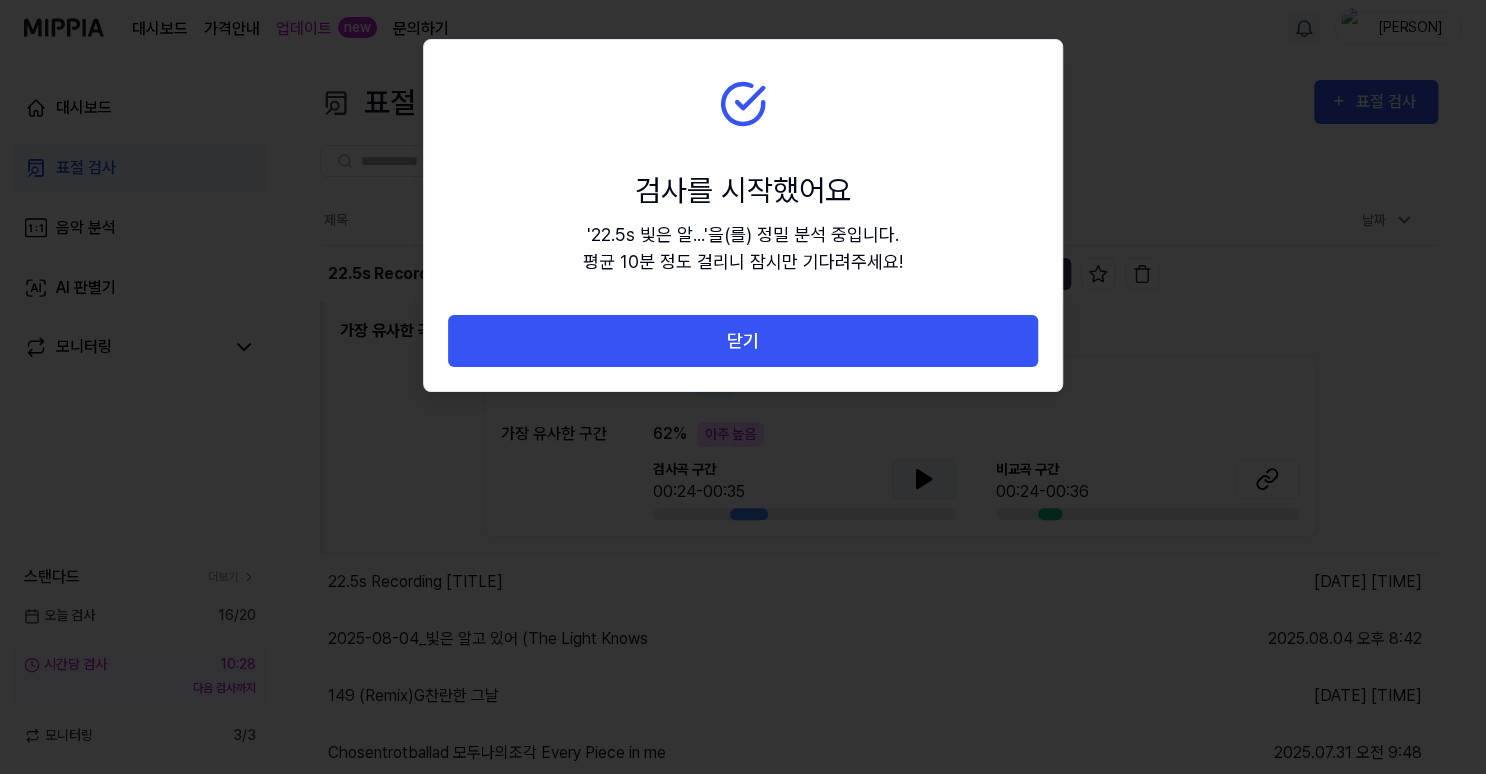 click on "닫기" at bounding box center [743, 341] 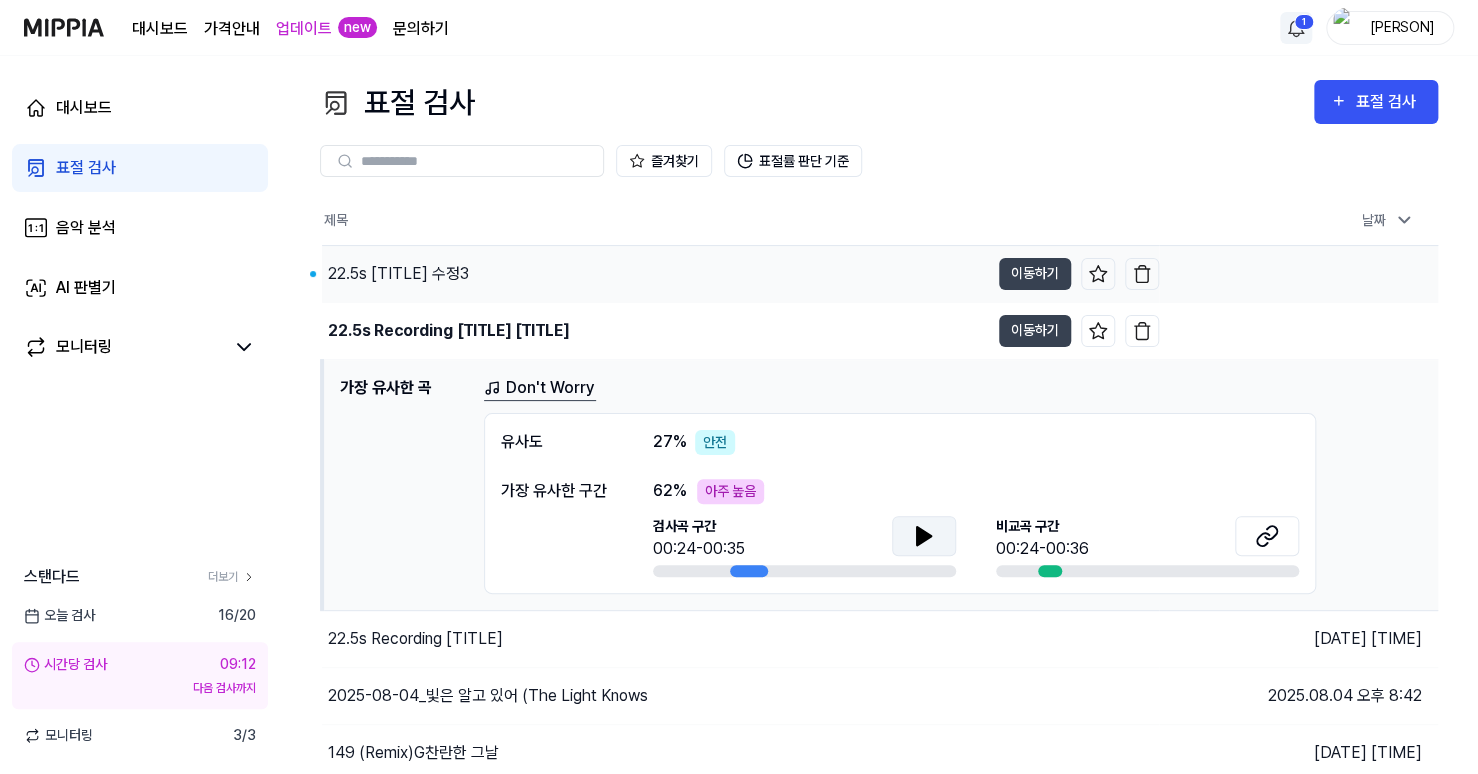 click on "22.5s [TITLE] 수정3" at bounding box center [398, 274] 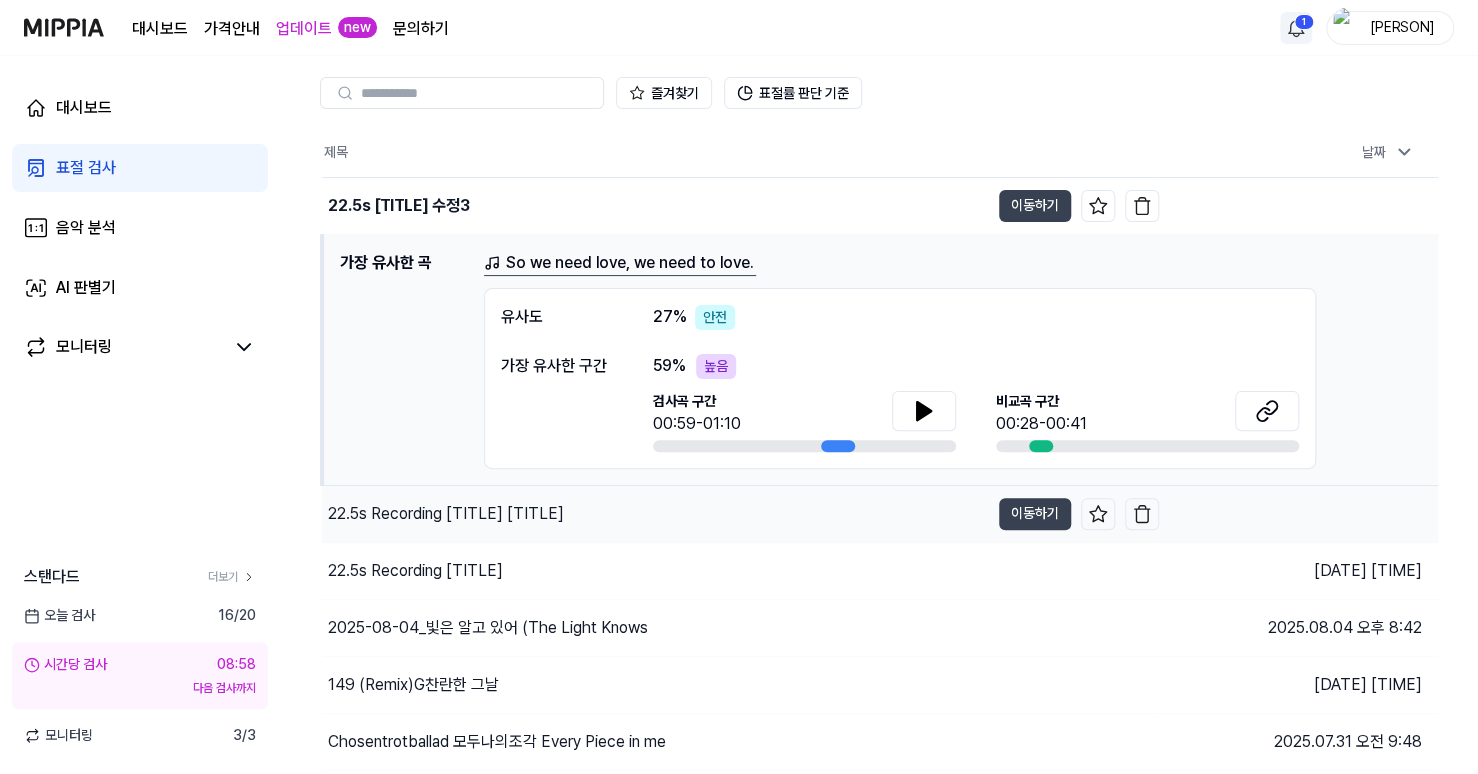 scroll, scrollTop: 100, scrollLeft: 0, axis: vertical 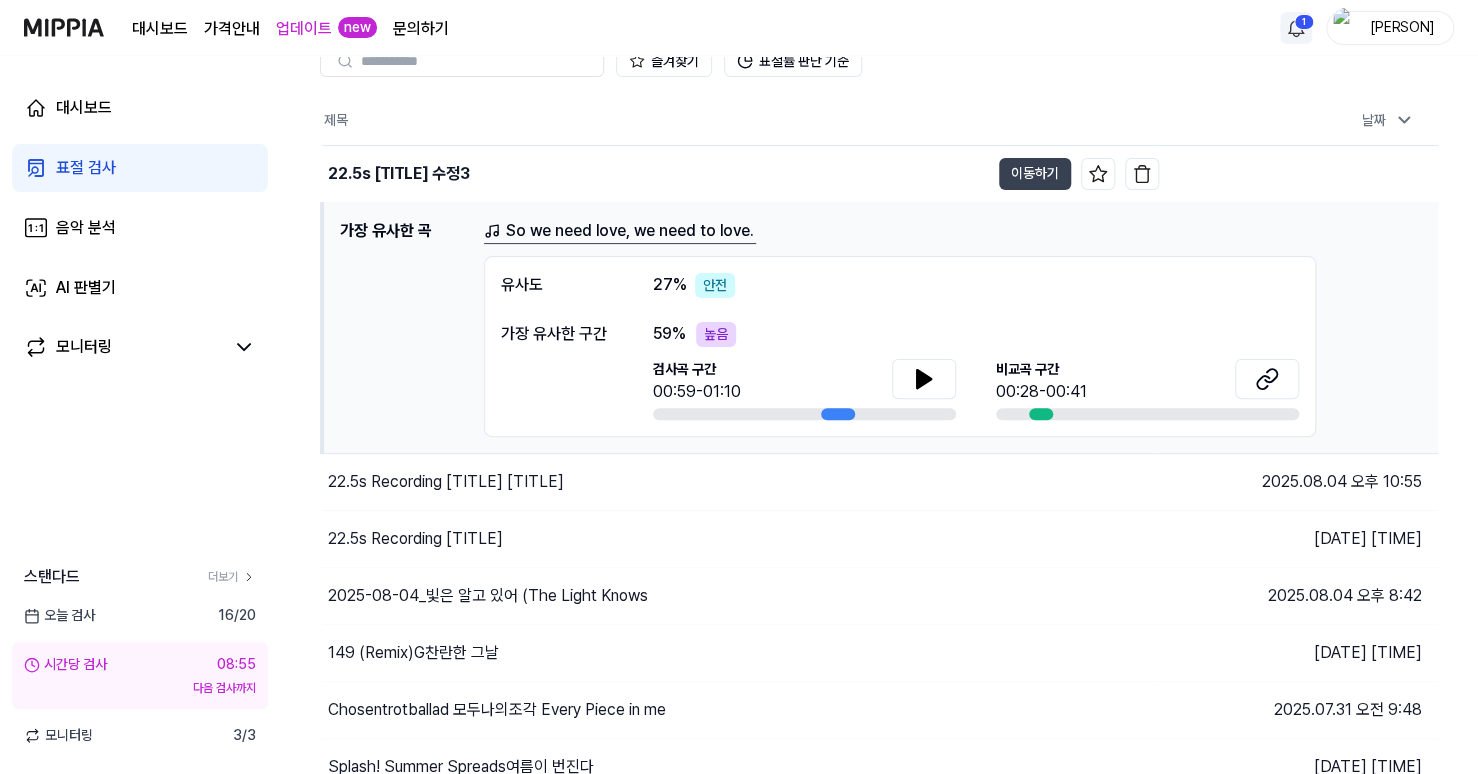 click on "표절 검사" at bounding box center [86, 168] 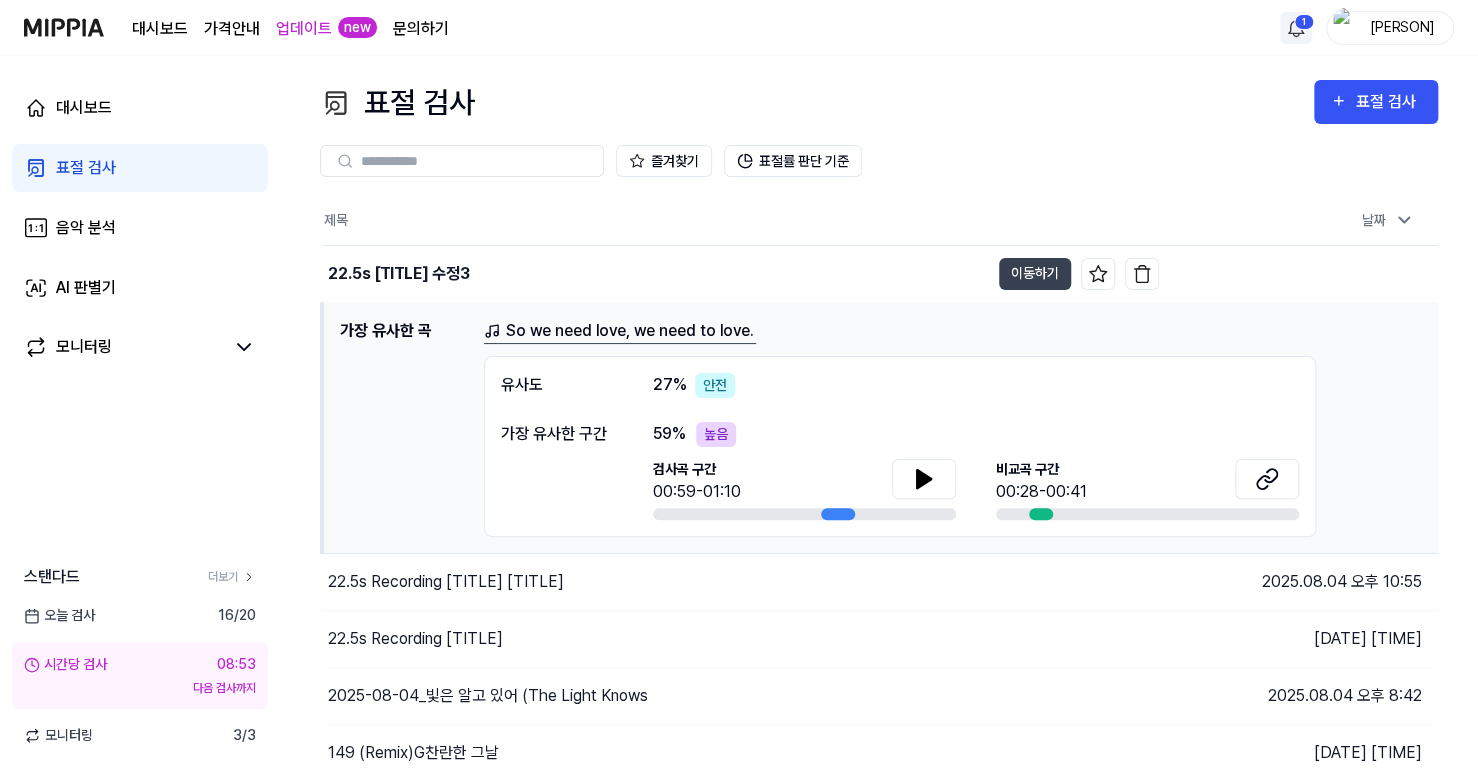 click on "대시보드 가격안내 업데이트 new 문의하기 1 [PERSON] 대시보드 표절 검사 음악 분석 AI 판별기 모니터링 스탠다드 더보기 오늘 검사 [NUMBER]  /  [NUMBER] 시간당 검사 [TIME] 다음 검사까지 모니터링 [NUMBER]  /  [NUMBER] 표절 검사 표절 검사 표절 검사 음악 분석 AI 판별기 즐겨찾기 표절률 판단 기준 제목 날짜 22.5s [TITLE] 수정3 이동하기 [DATE] [TIME] 가장 유사한 곡 [TITLE] 유사도 [NUMBER] % 안전   가장 유사한 구간 [NUMBER] % 높음   검사곡 구간 [TIME]-[TIME] 비교곡 구간 [TIME]-[TIME] 22.5s Recording [TITLE] [TITLE] 이동하기 [DATE] [TIME] 22.5s Recording [TITLE] 이동하기 [DATE] [TIME] 2025-08-04_[TITLE] 이동하기 [DATE] [TIME] [NUMBER] ([TITLE]) 이동하기 [DATE] [TIME] [TITLE] [TITLE] 이동하기 [DATE] [TIME] 이동하기 [NUMBER]" at bounding box center [739, 387] 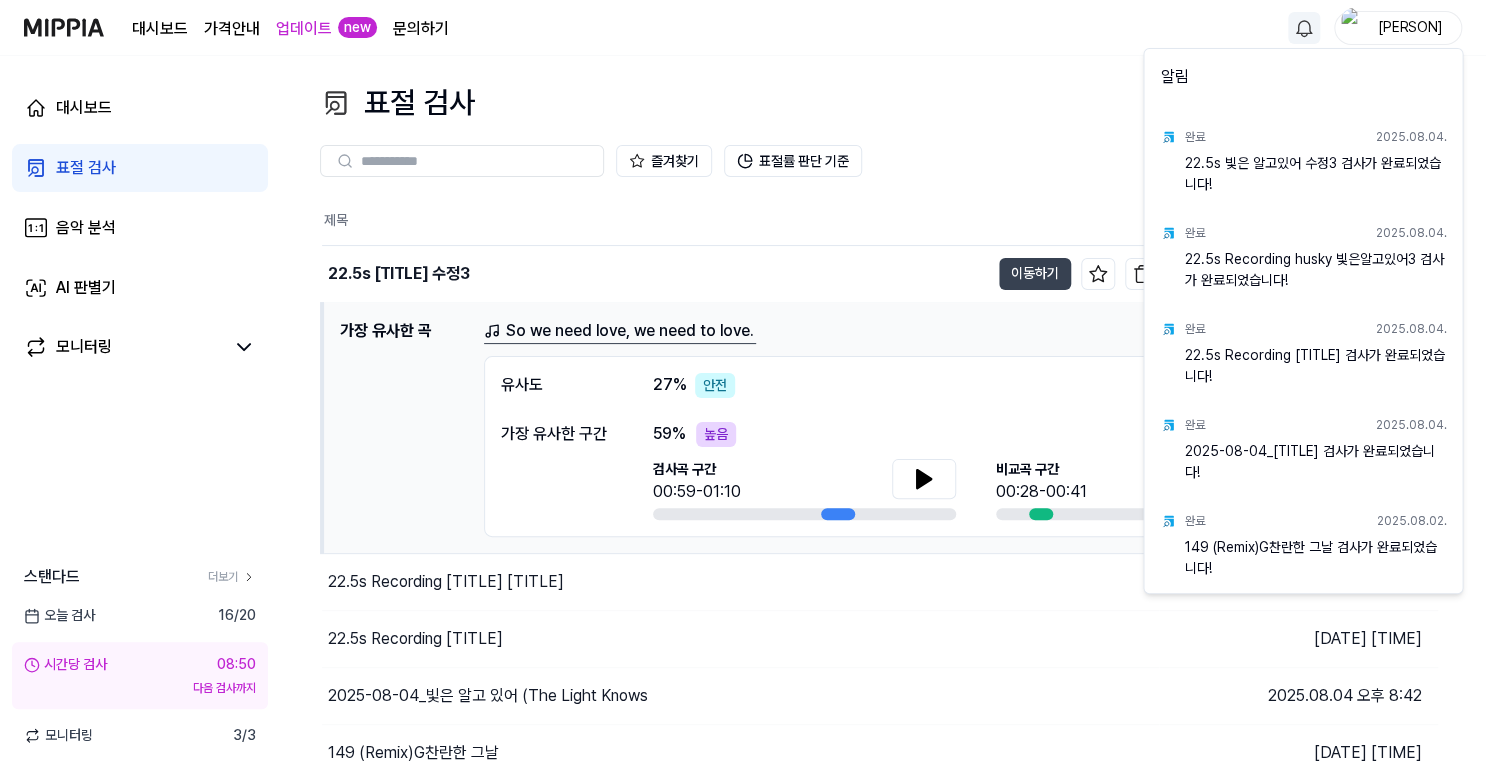 click on "완료 2025.08.04." at bounding box center [1315, 137] 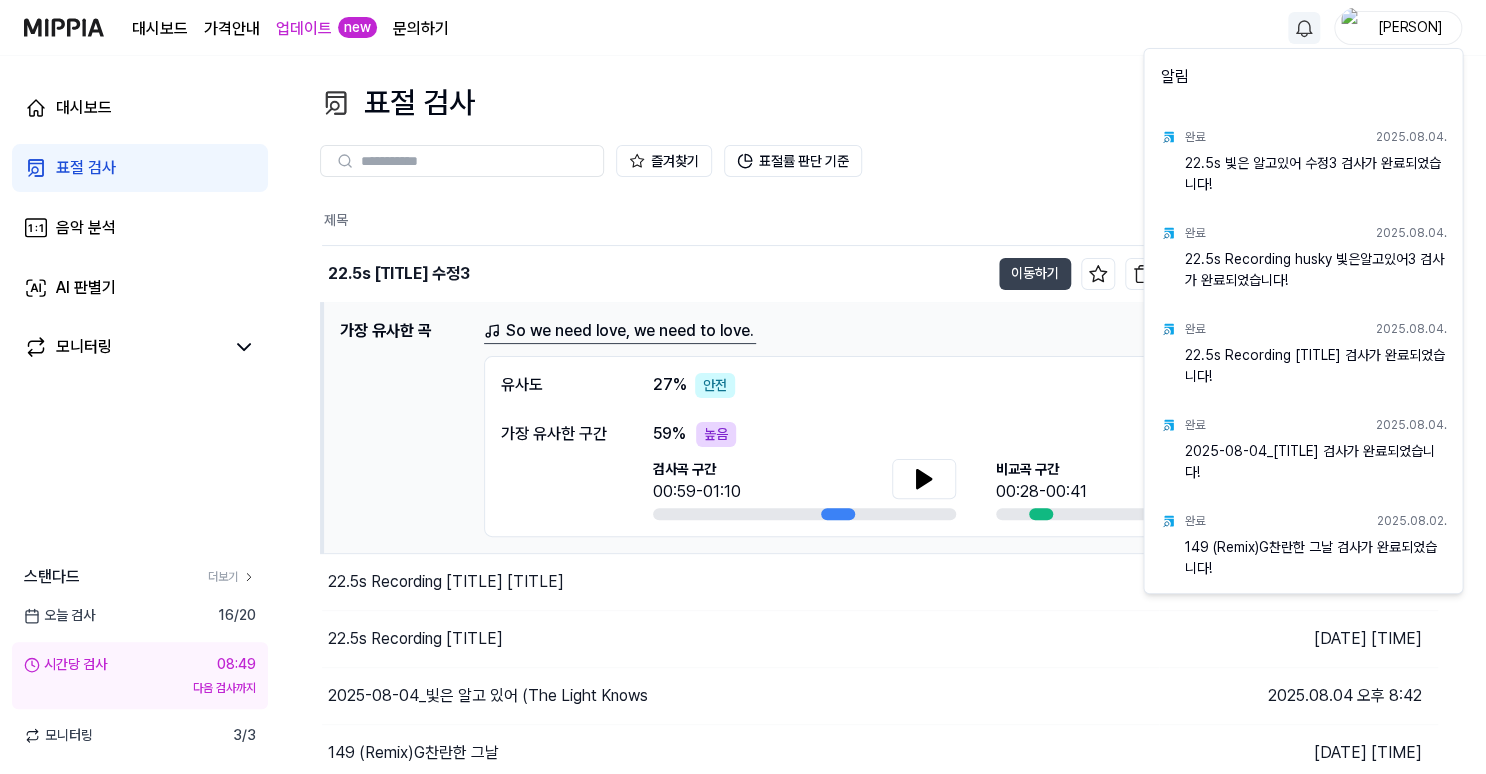click on "대시보드 가격안내 업데이트 new 문의하기 Jeennyglow 대시보드 표절 검사 음악 분석 AI 판별기 모니터링 스탠다드 더보기 오늘 검사 16  /  20 시간당 검사 08:49 다음 검사까지 모니터링 3  /  3 표절 검사 표절 검사 표절 검사 음악 분석 AI 판별기 즐겨찾기 표절률 판단 기준 제목 날짜 22.5s 빛은 알고있어 수정3 이동하기 2025.08.04 오후 11:29 가장 유사한 곡 So we need love, we need to love. 유사도 27 % 안전   가장 유사한 구간 59 % 높음   검사곡 구간 00:59-01:10 비교곡 구간 00:28-00:41 22.5s Recording husky 빛은알고있어3 이동하기 2025.08.04 오후 10:55 22.5s Recording 빛은알고있어2 이동하기 2025.08.04 오후 10:39 2025-08-04_빛은 알고 있어 (The Light Knows 이동하기 2025.08.04 오후 8:42 149 (Remix)G찬란한 그날 이동하기 2025.08.02 오후 5:09 Chosentrotballad 모두나의조각 Every Piece in me 이동하기 2025.07.31 오전 9:48 이동하기 1 2" at bounding box center (743, 387) 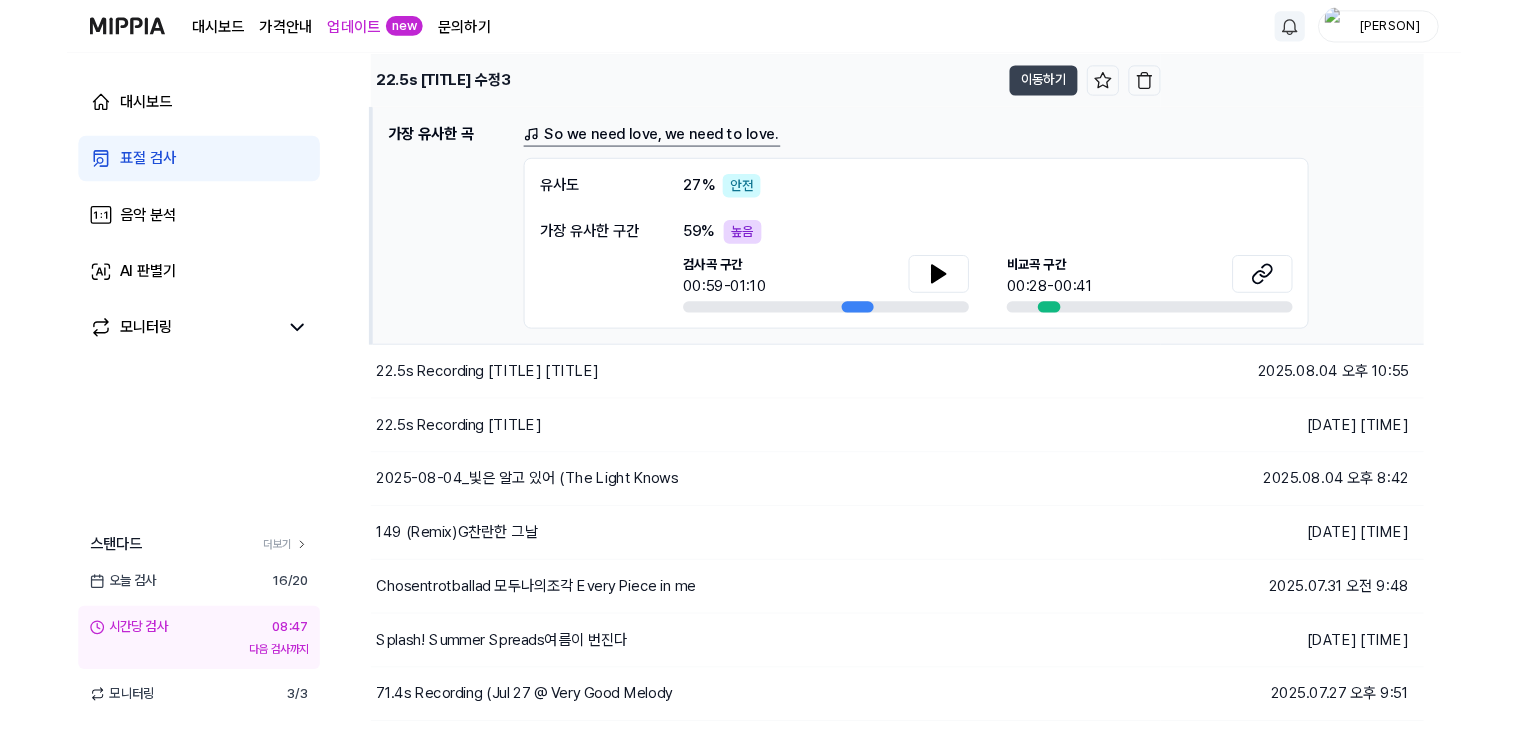 scroll, scrollTop: 200, scrollLeft: 0, axis: vertical 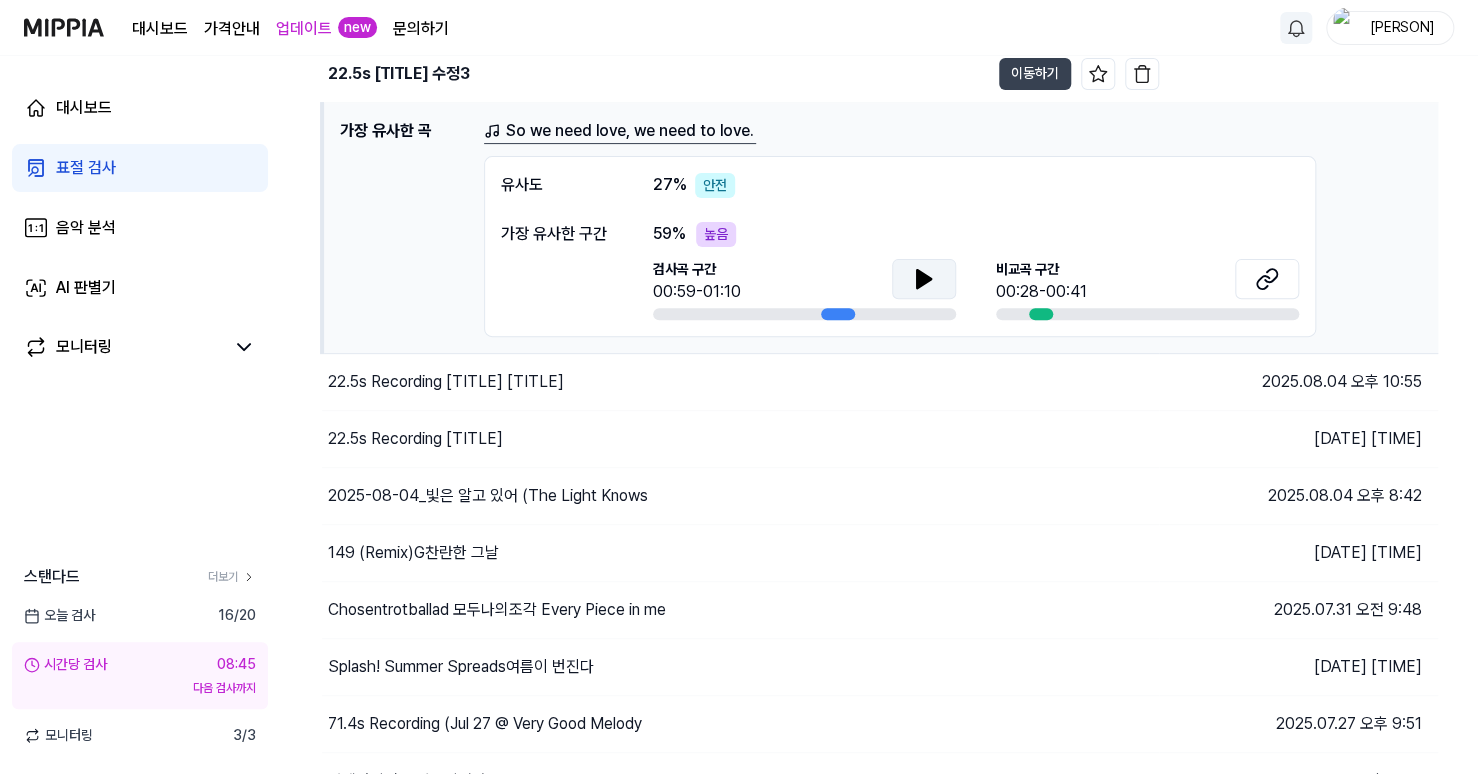 click 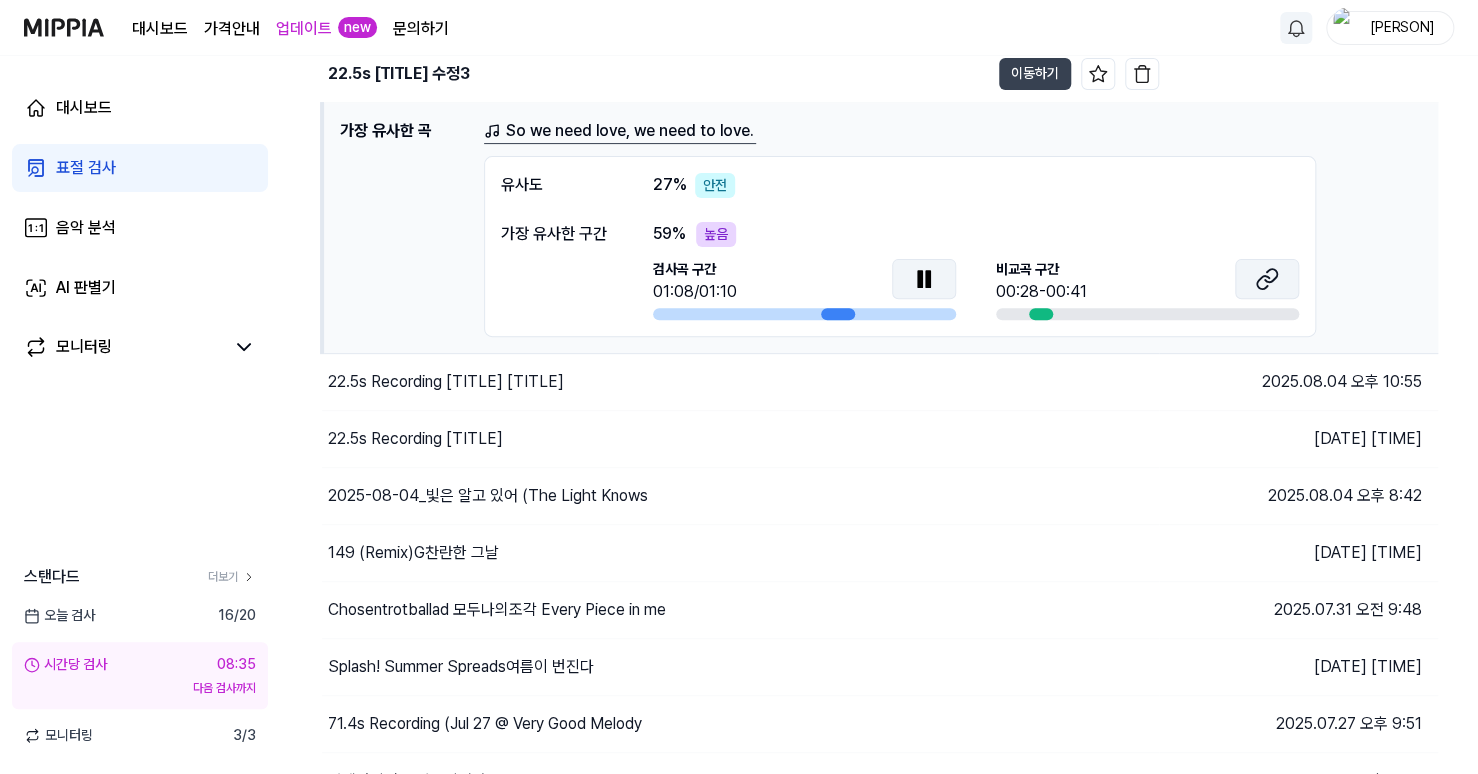 click 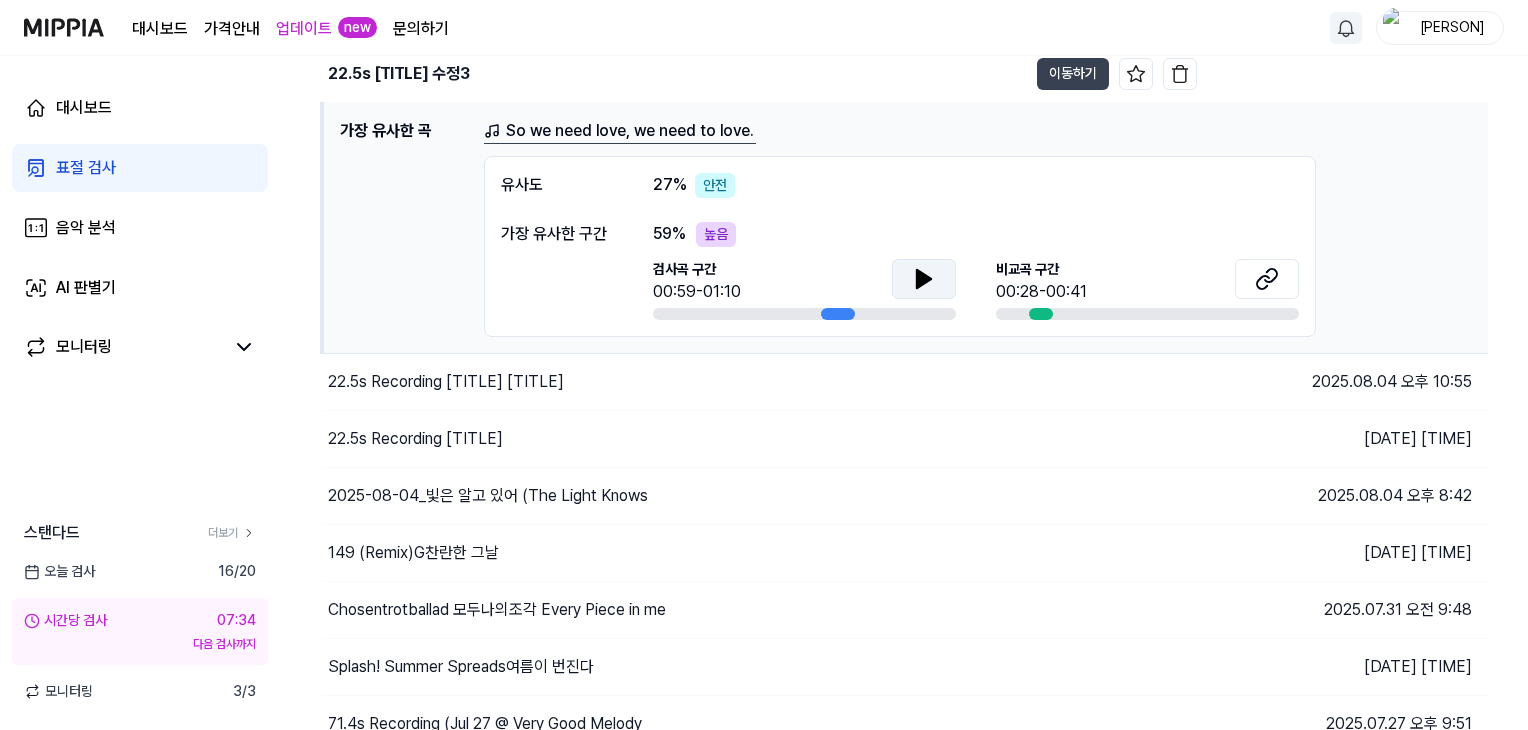 click 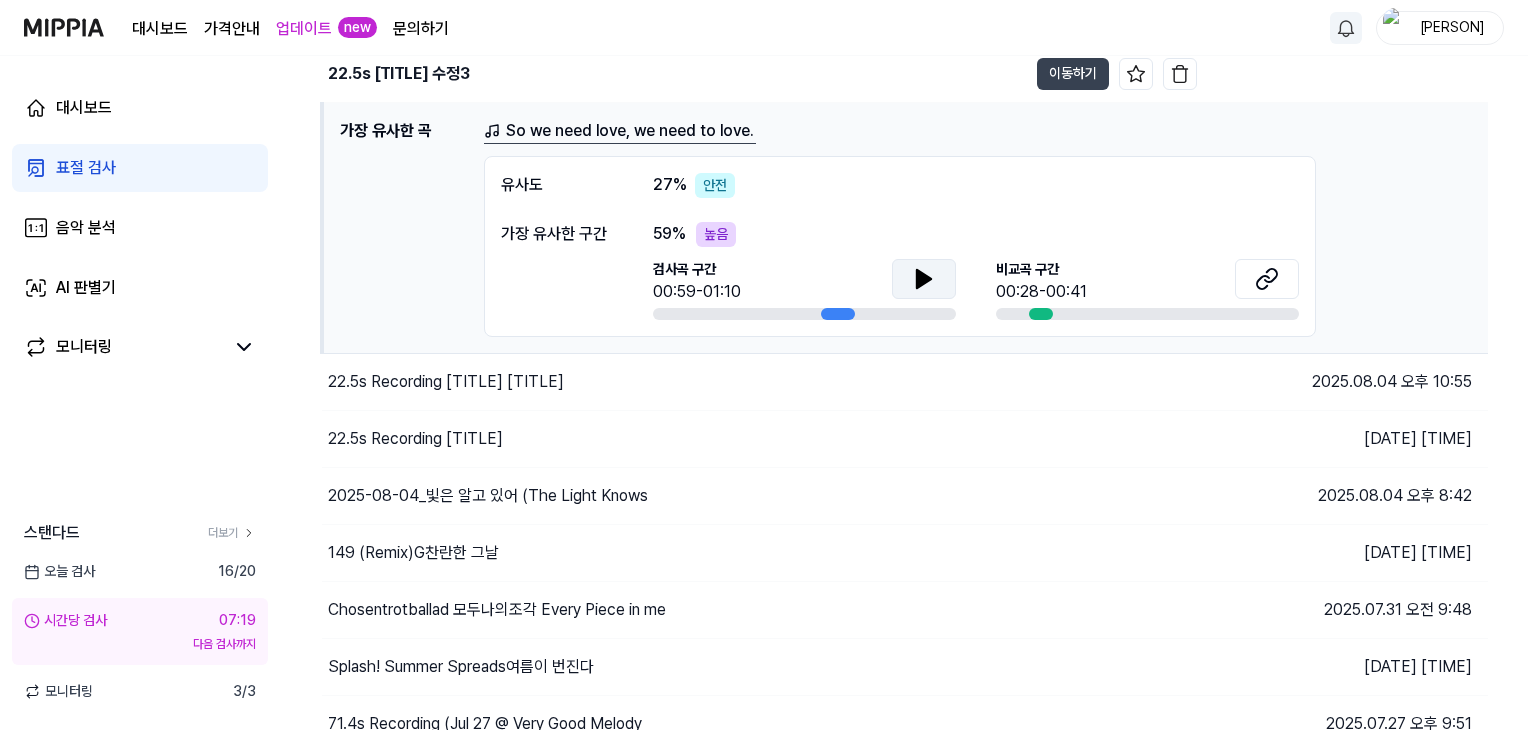 scroll, scrollTop: 100, scrollLeft: 0, axis: vertical 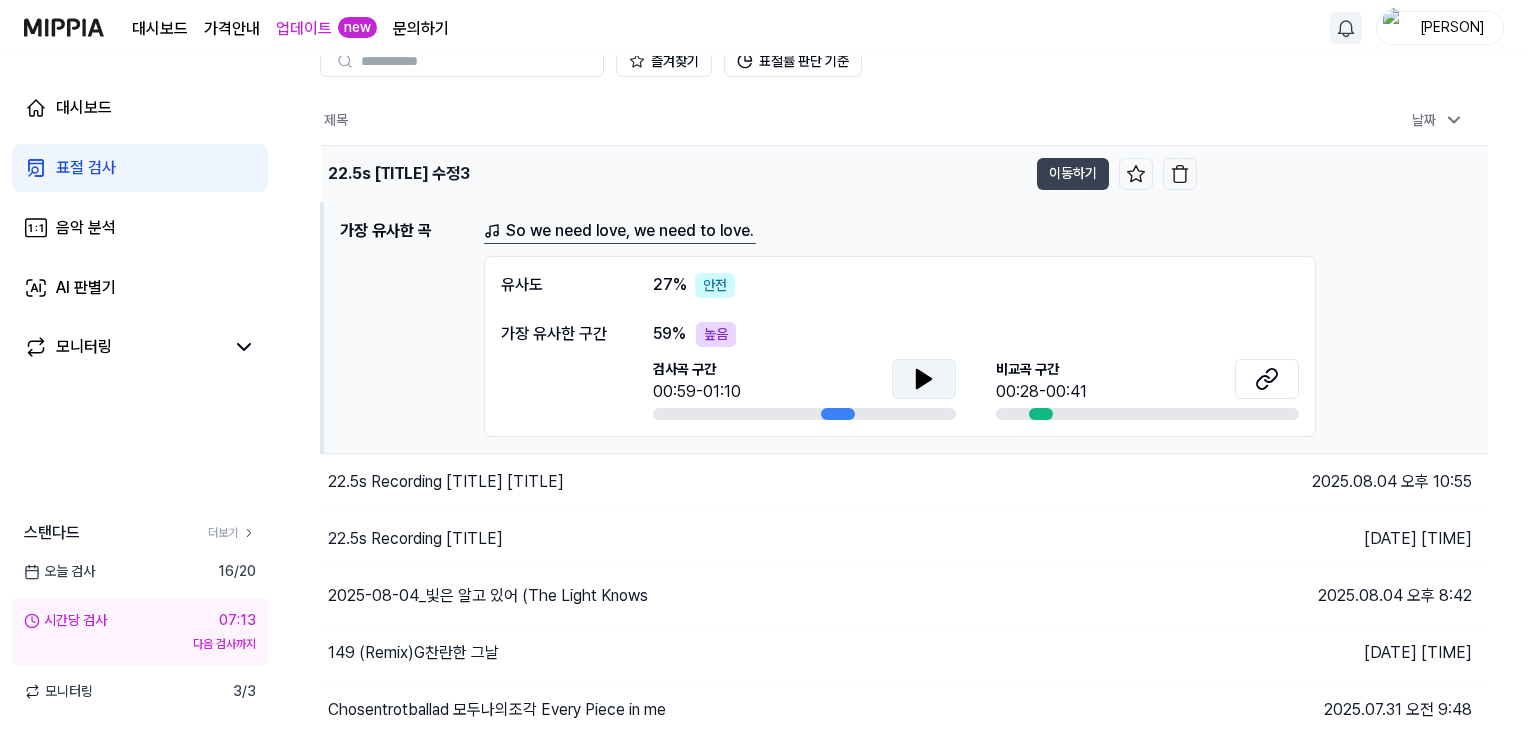 click on "22.5s [TITLE] 수정3" at bounding box center (399, 174) 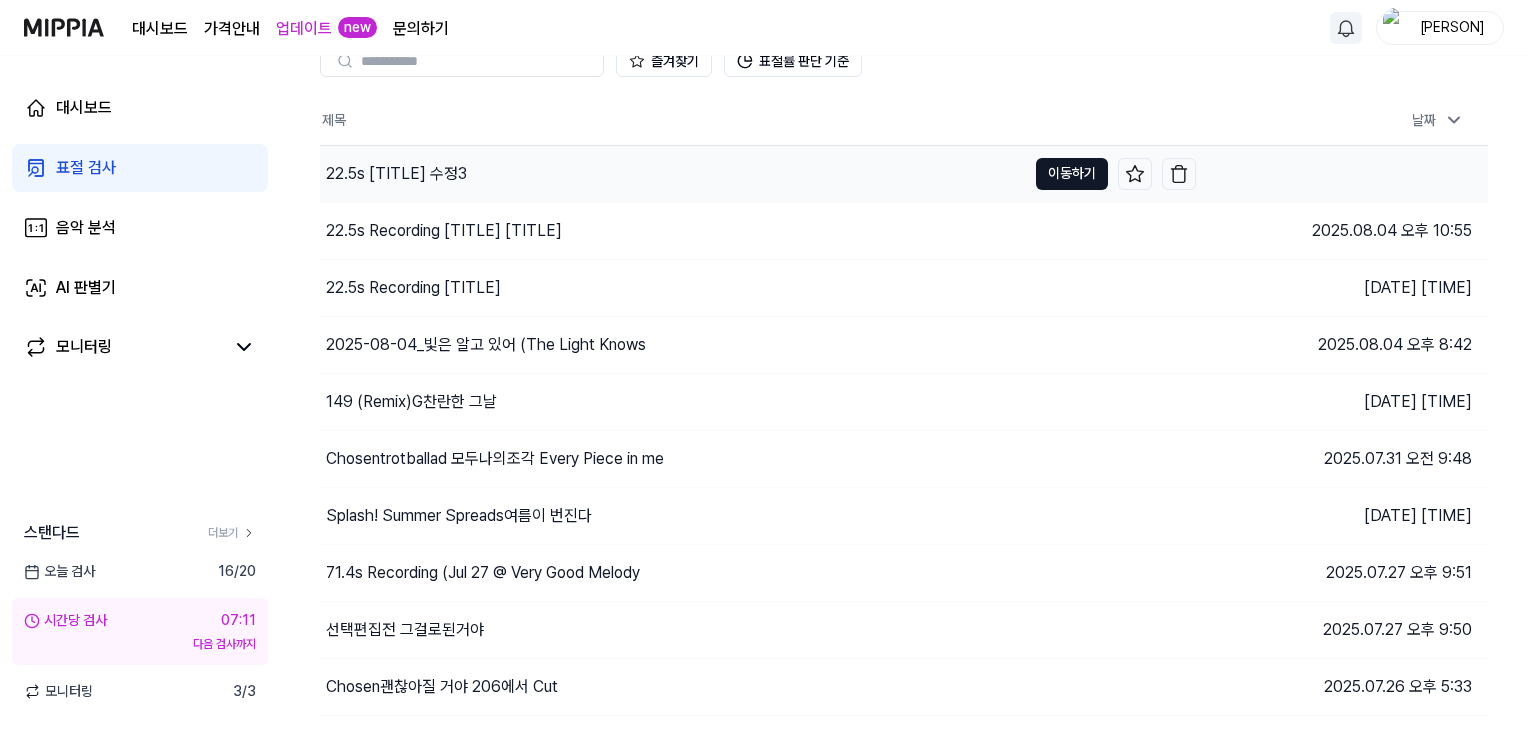 click on "이동하기" at bounding box center [1072, 174] 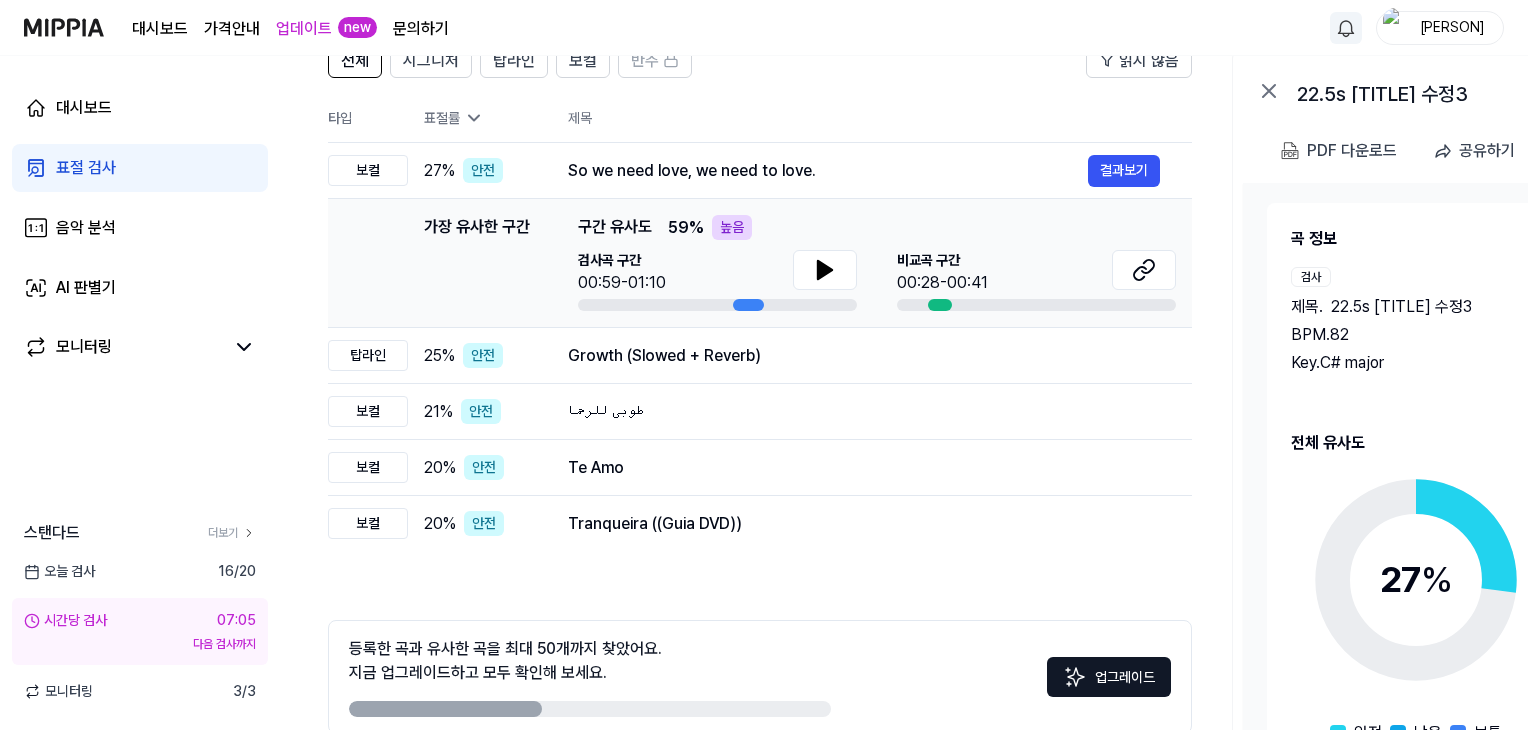 scroll, scrollTop: 278, scrollLeft: 0, axis: vertical 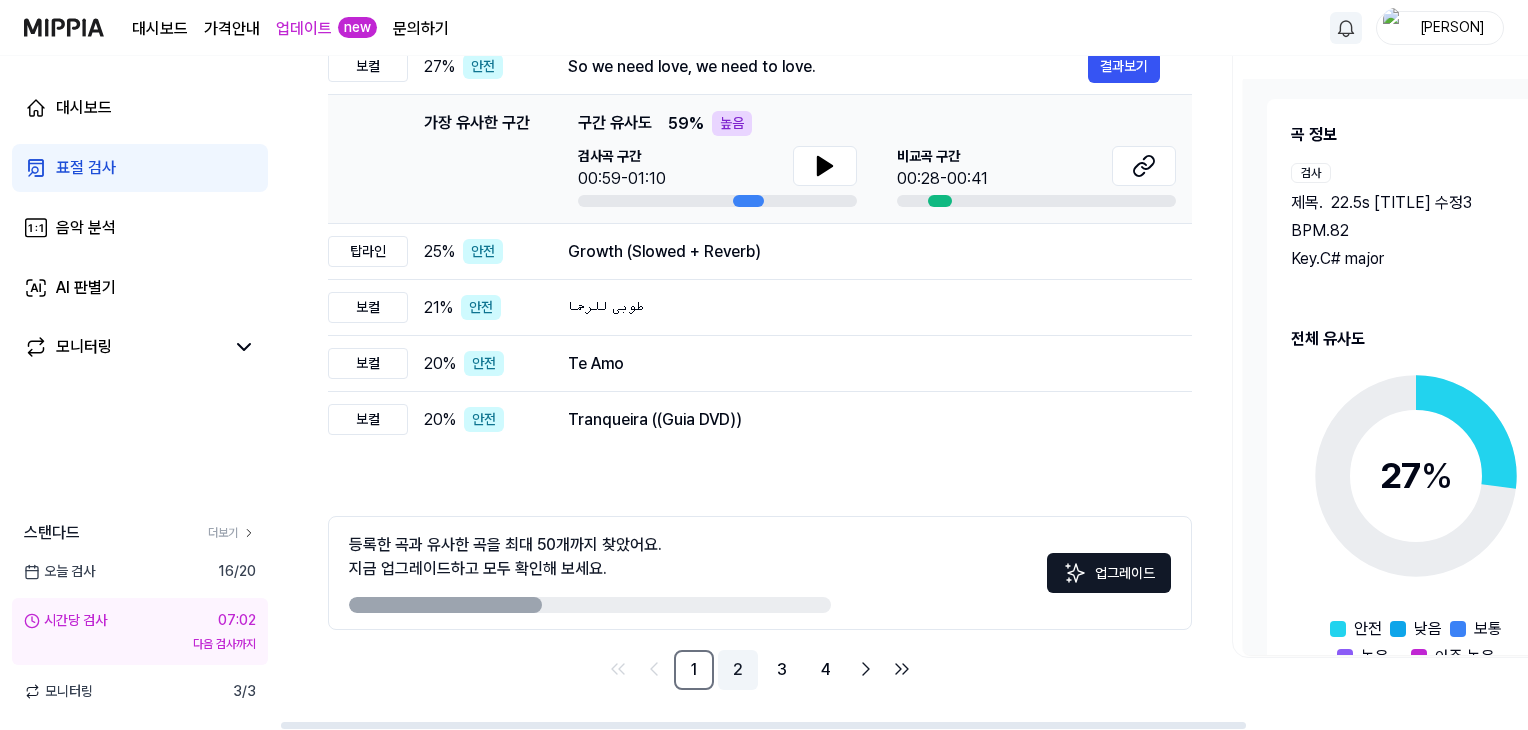 click on "2" at bounding box center [738, 670] 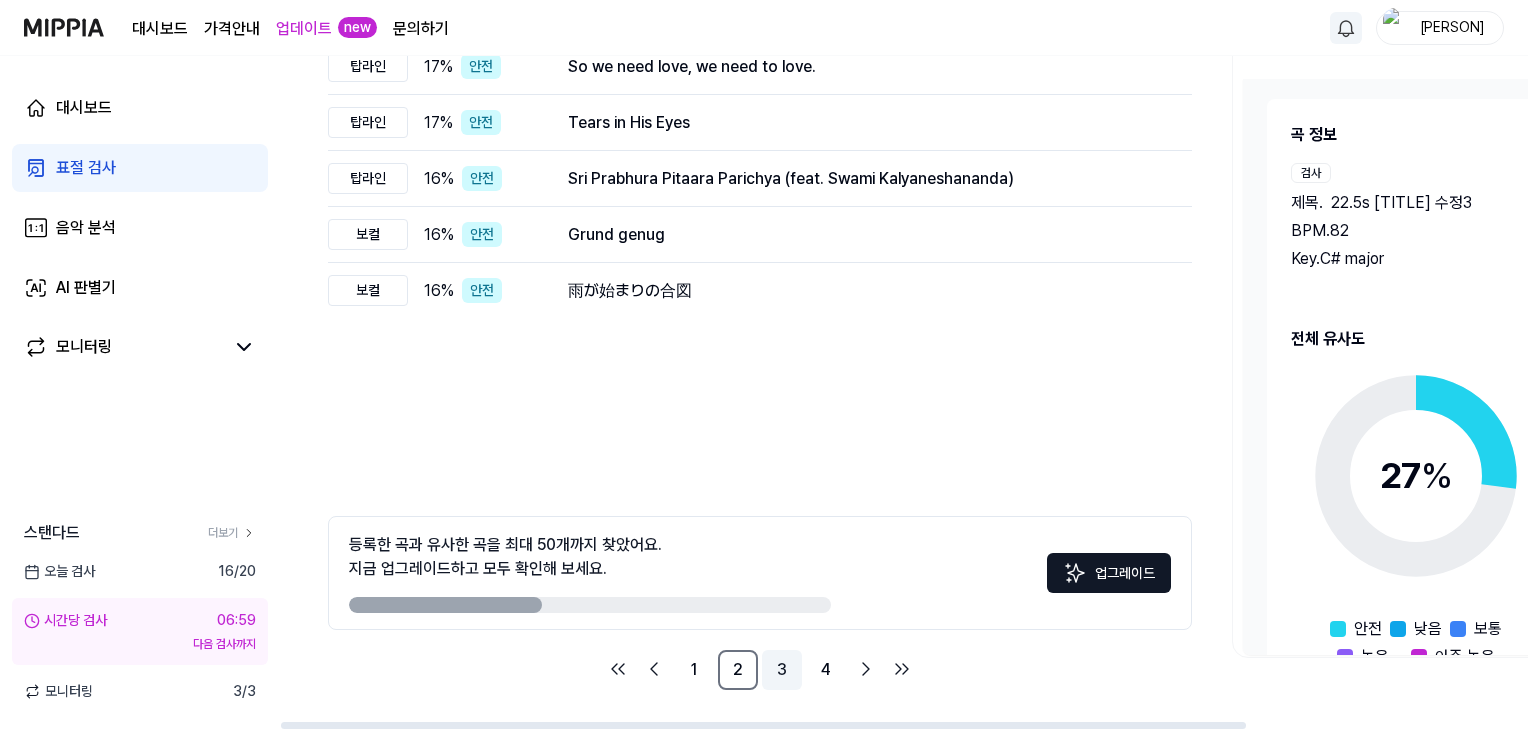 click on "3" at bounding box center (782, 670) 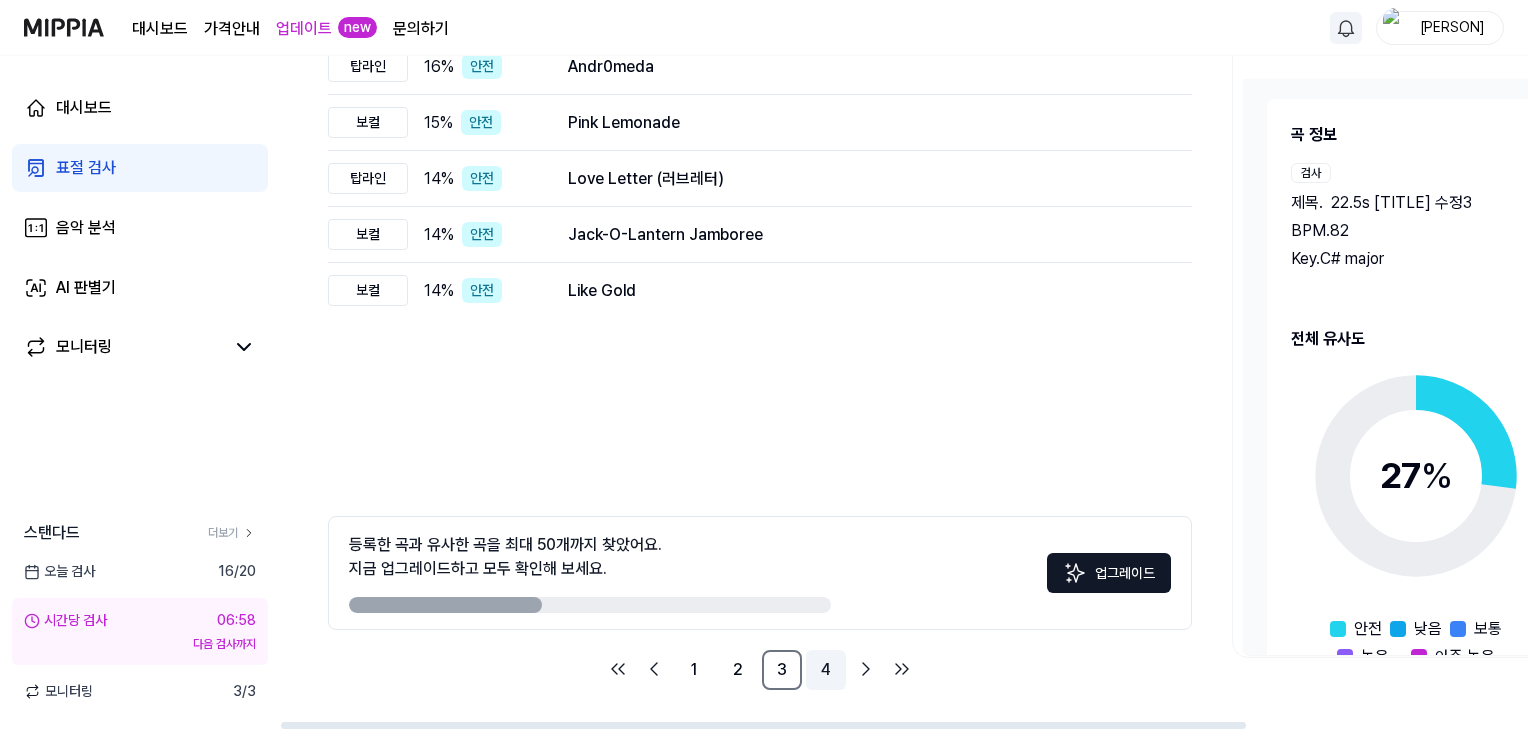 click on "4" at bounding box center (826, 670) 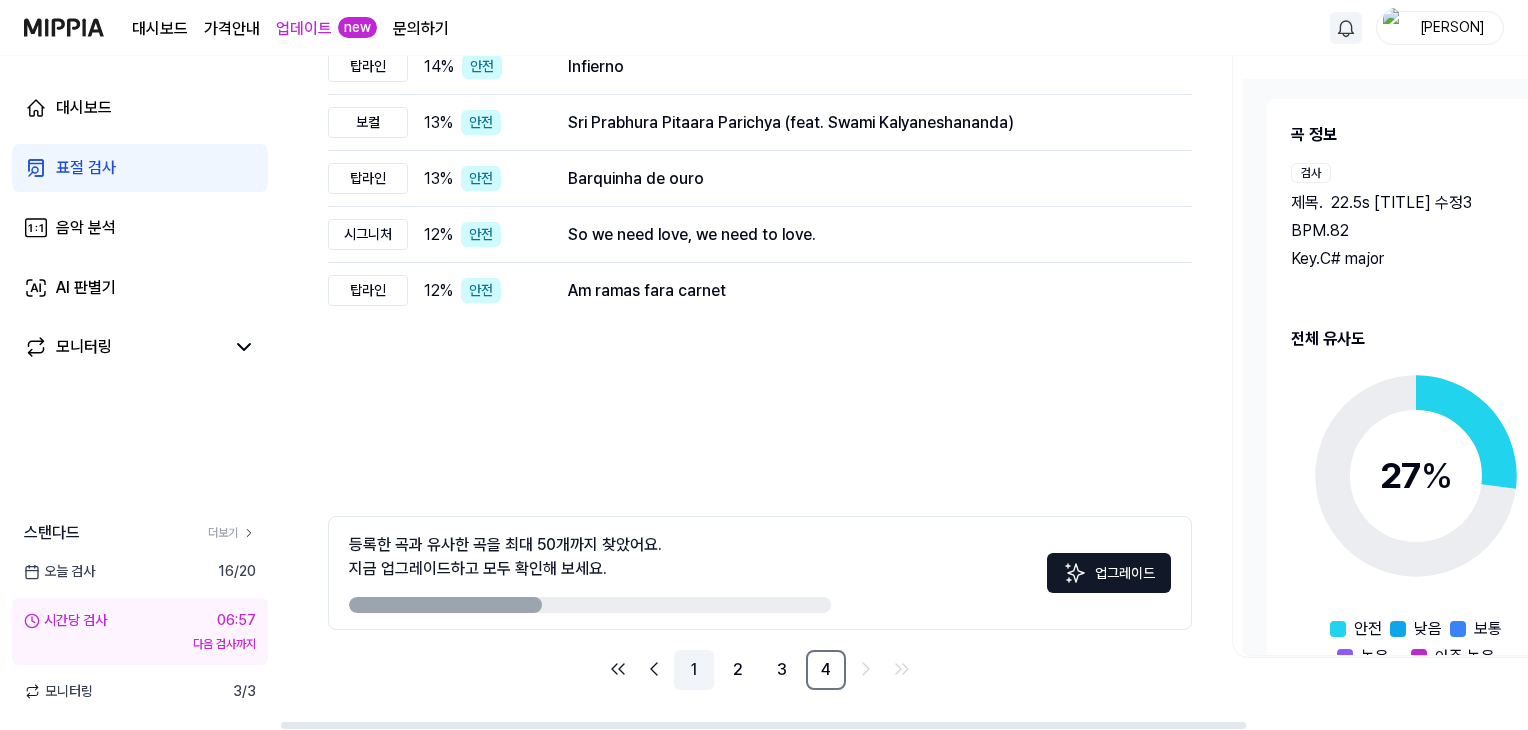 click on "1" at bounding box center [694, 670] 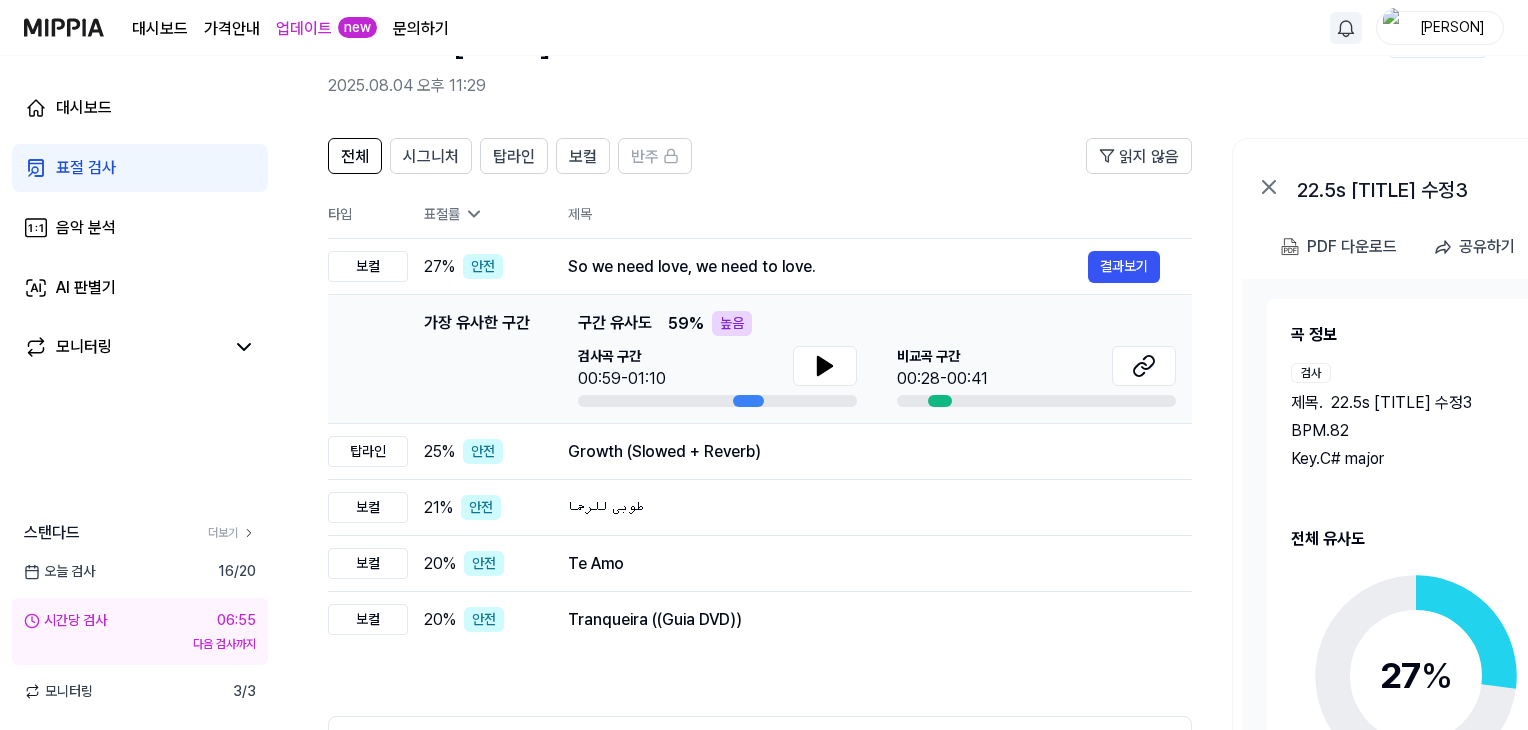 scroll, scrollTop: 278, scrollLeft: 0, axis: vertical 